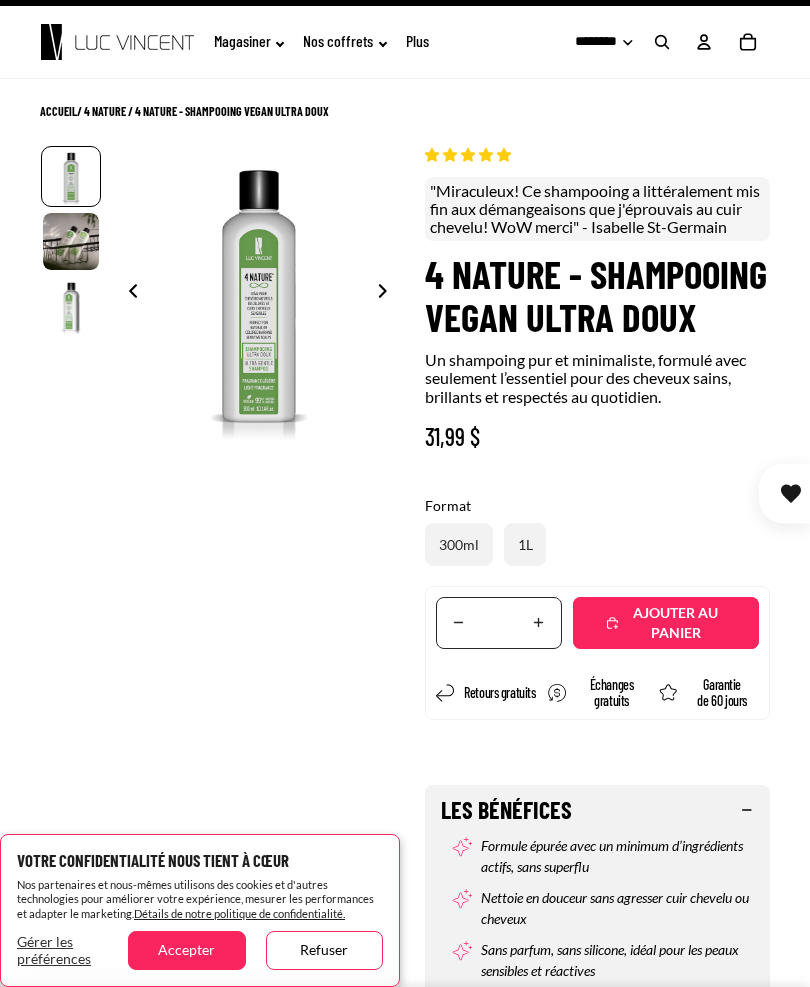 select on "**********" 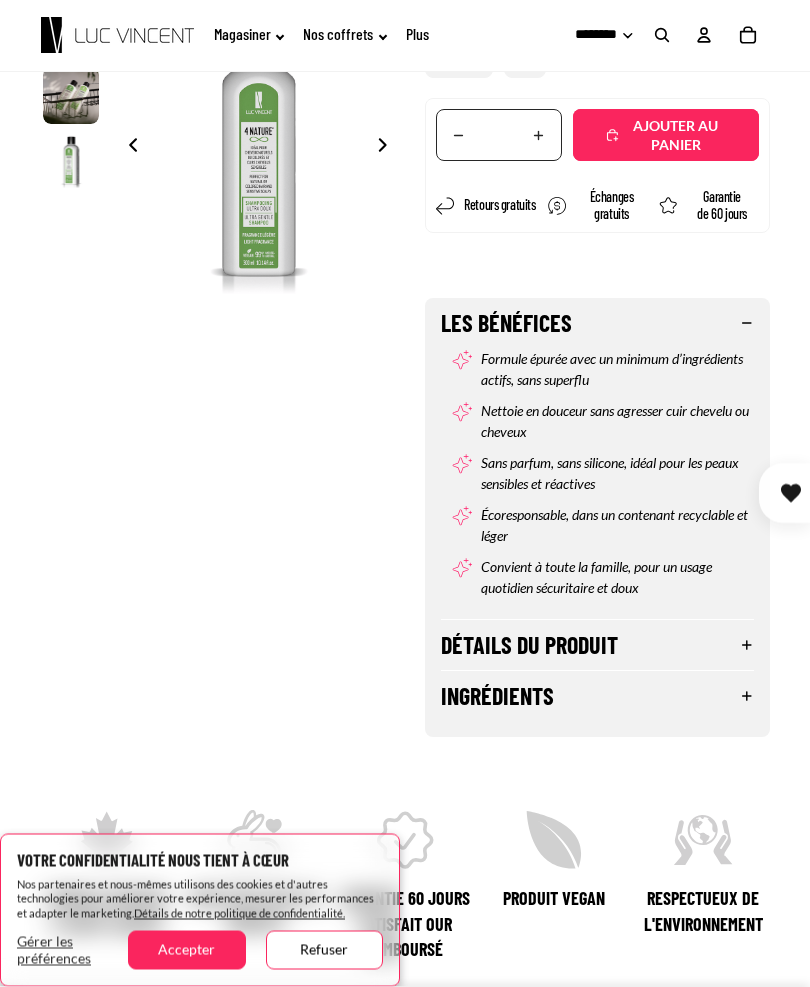scroll, scrollTop: 564, scrollLeft: 0, axis: vertical 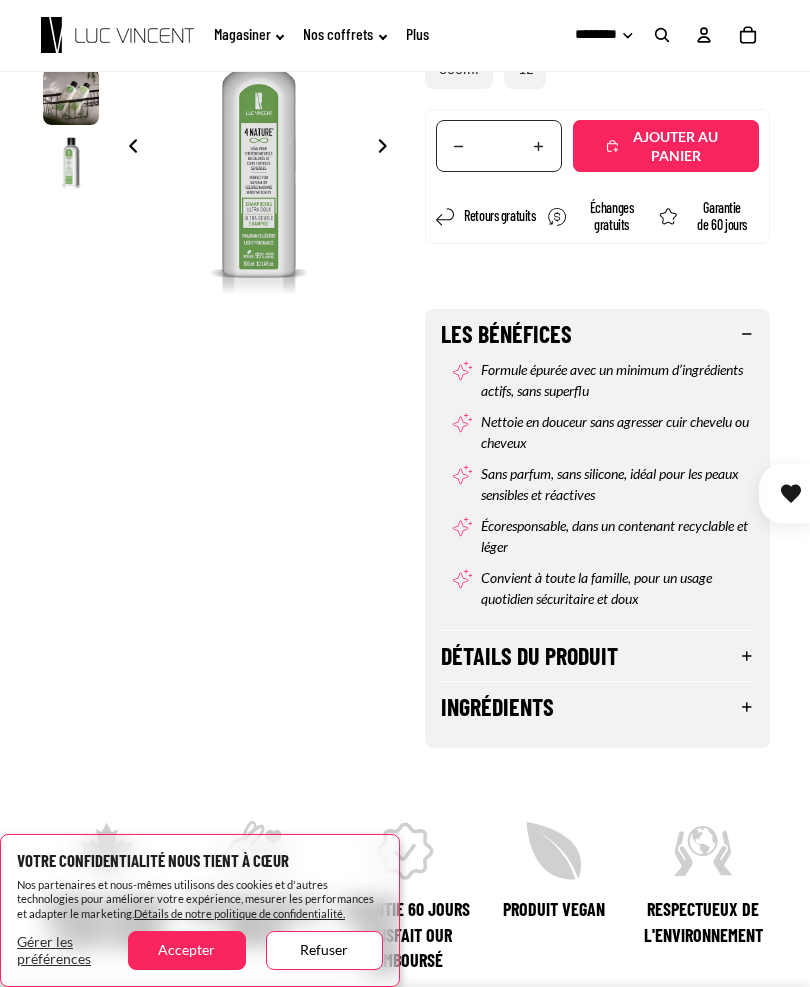 click on "Ingrédients" at bounding box center [597, 707] 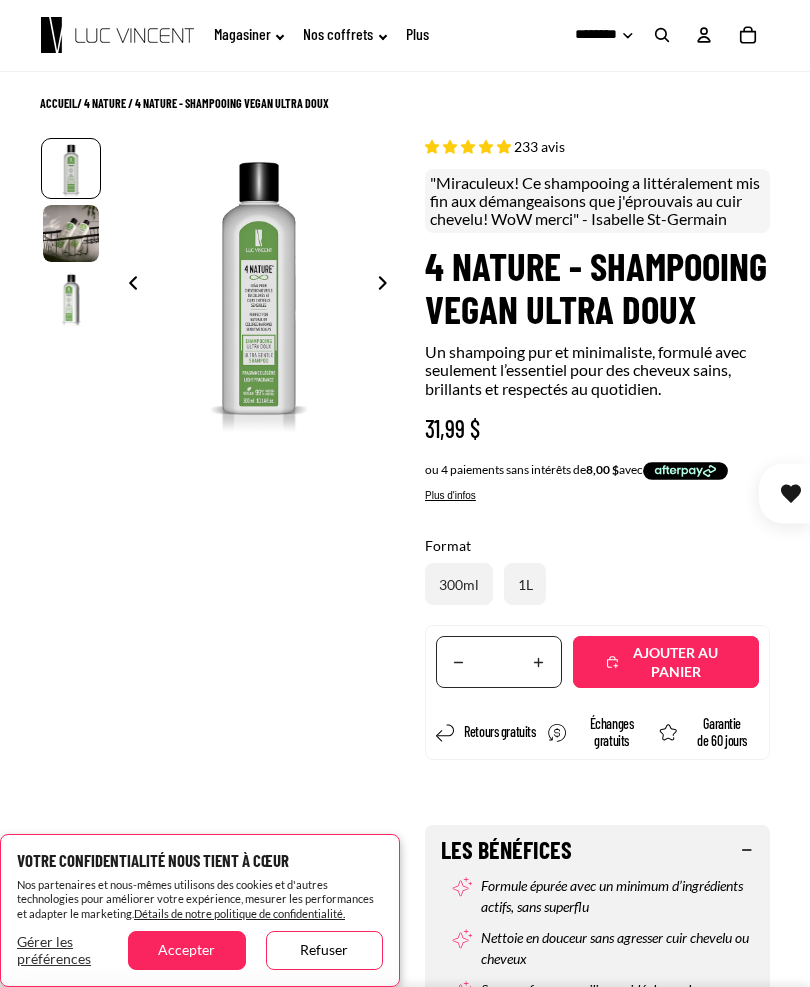 scroll, scrollTop: 30, scrollLeft: 0, axis: vertical 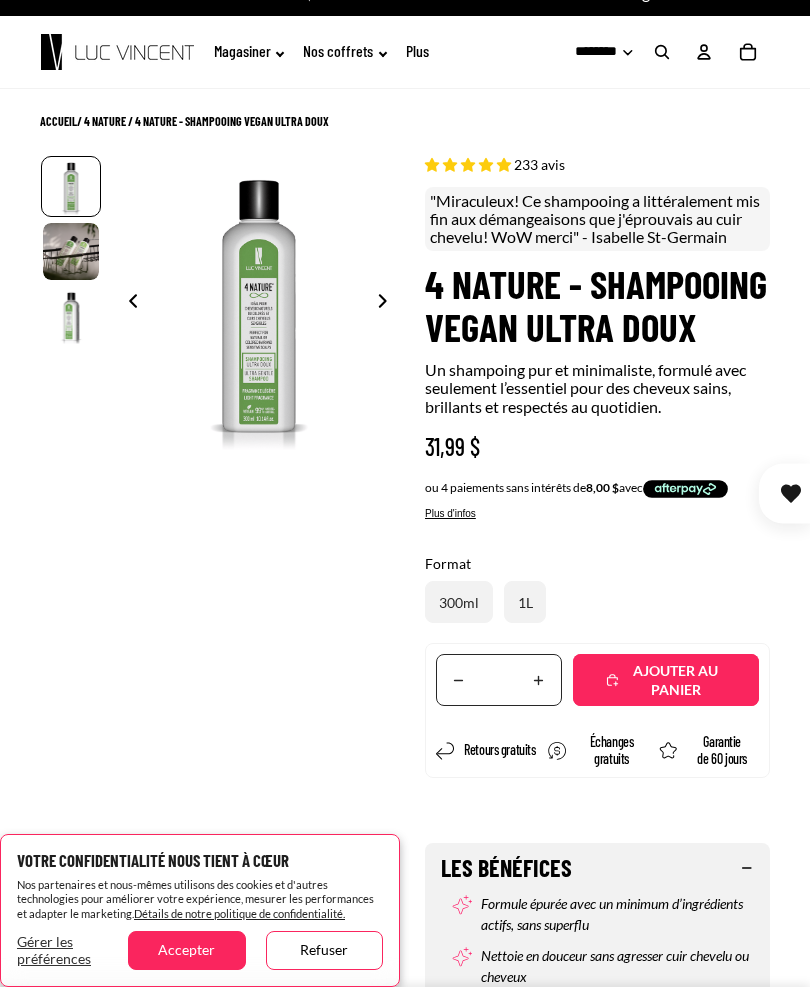 click at bounding box center [469, 164] 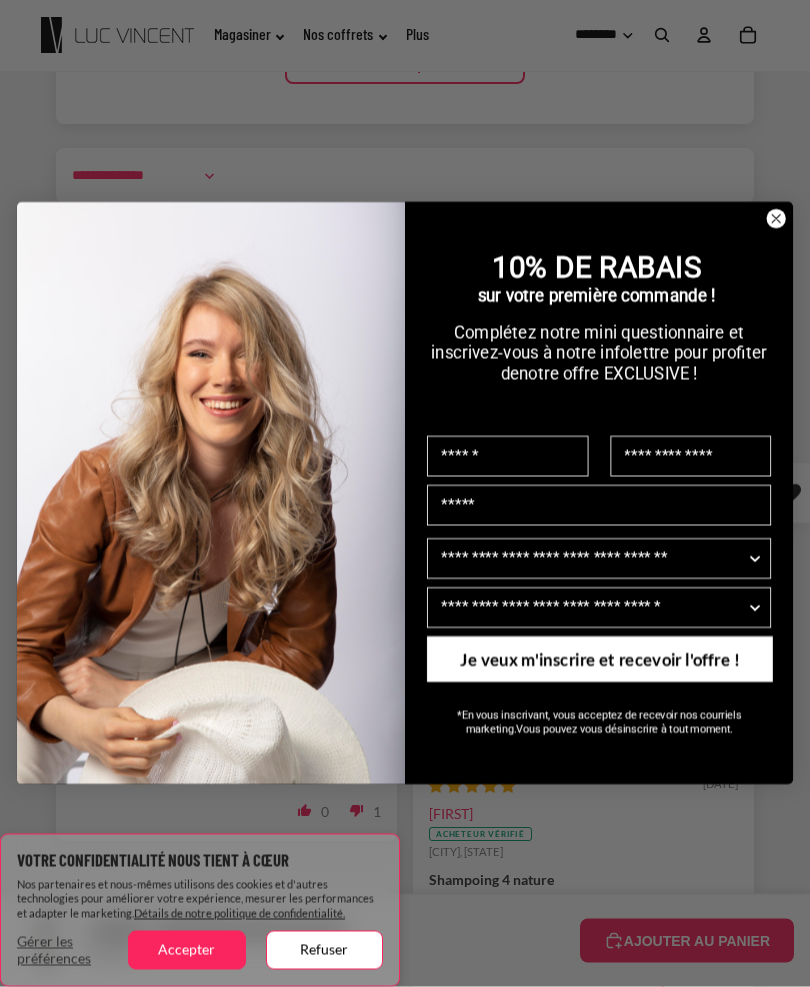 scroll, scrollTop: 3923, scrollLeft: 0, axis: vertical 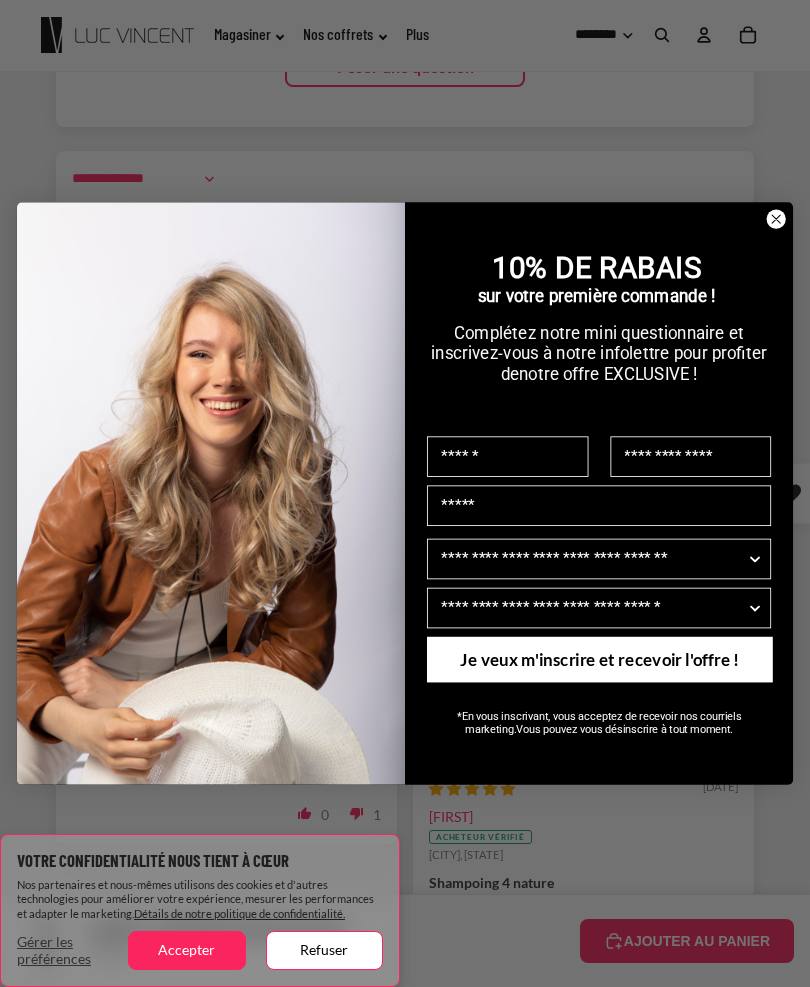 click 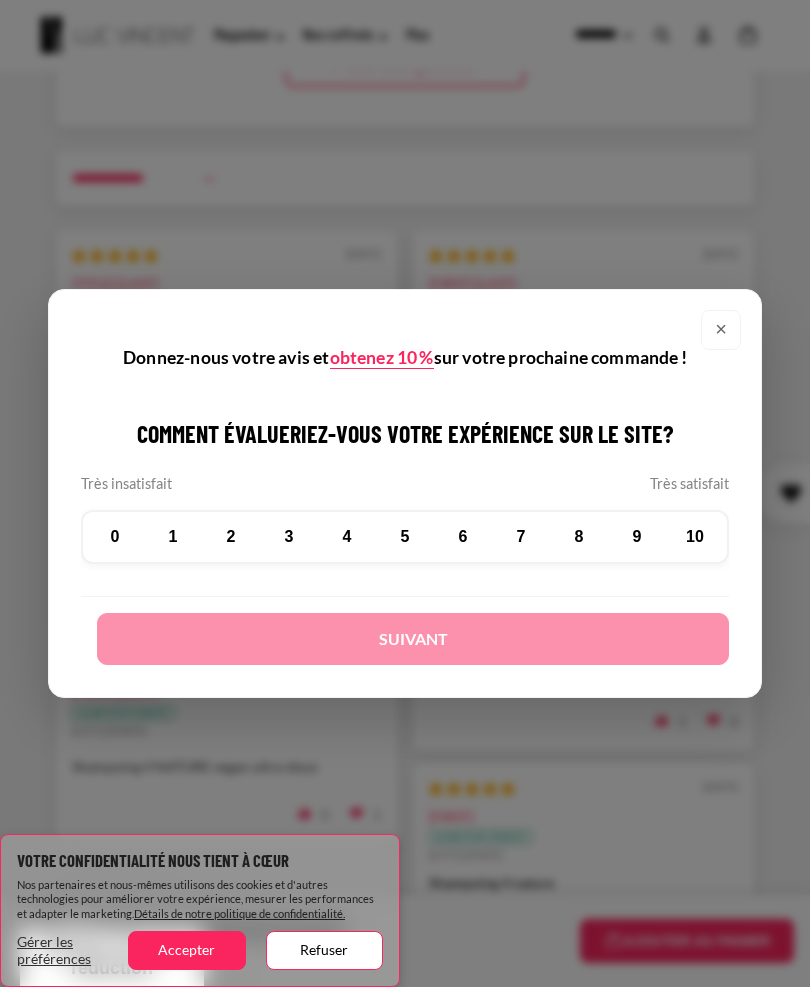 click on "×" at bounding box center [721, 330] 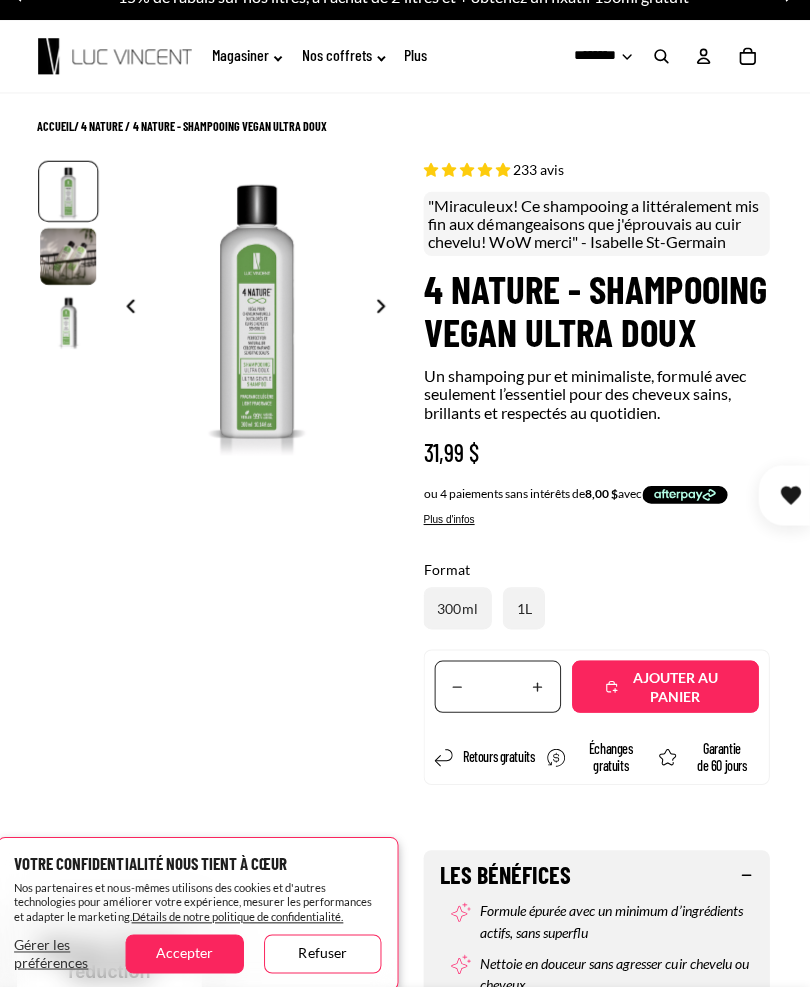 scroll, scrollTop: 0, scrollLeft: 0, axis: both 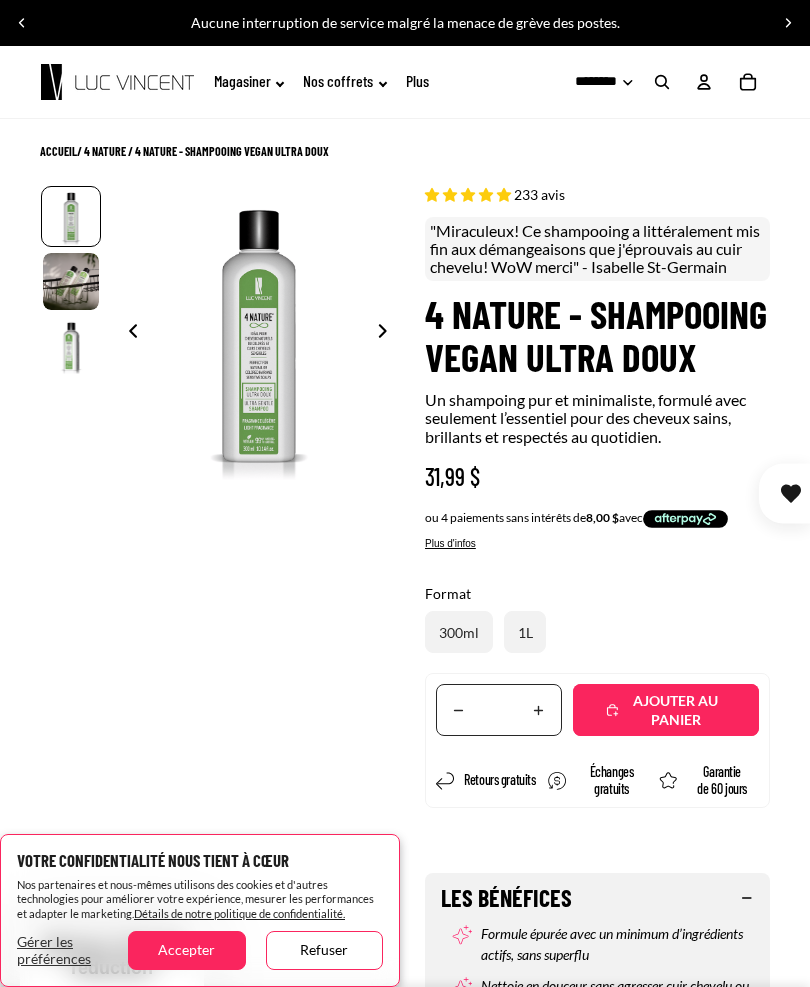 click 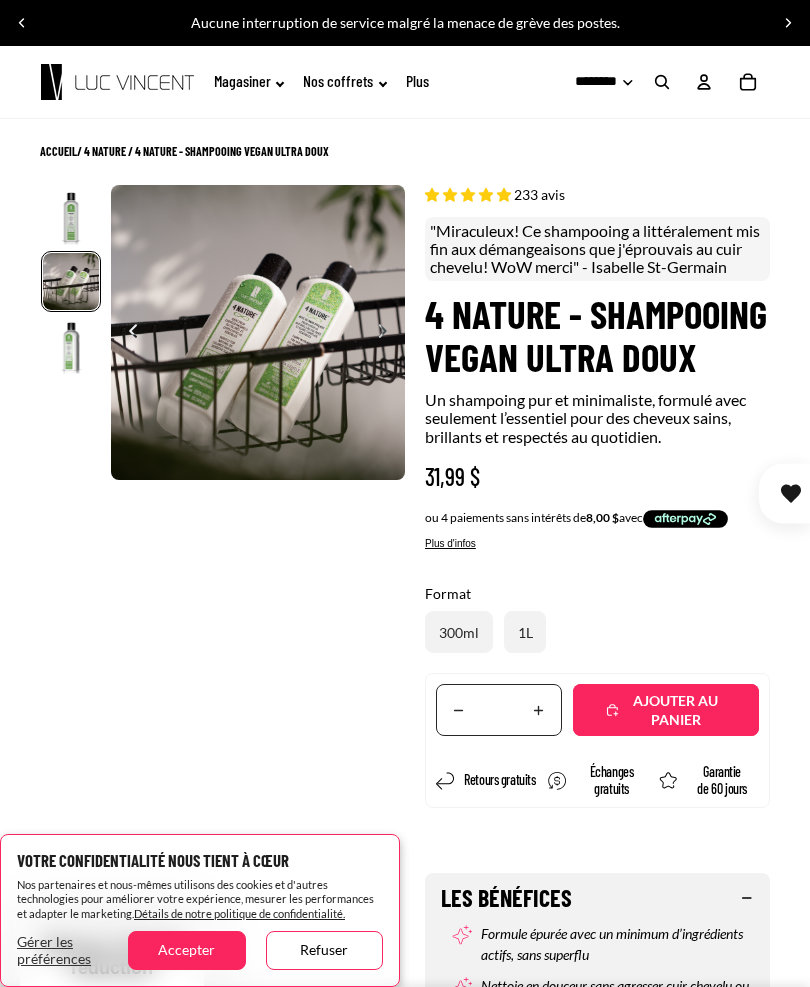 scroll, scrollTop: 0, scrollLeft: 295, axis: horizontal 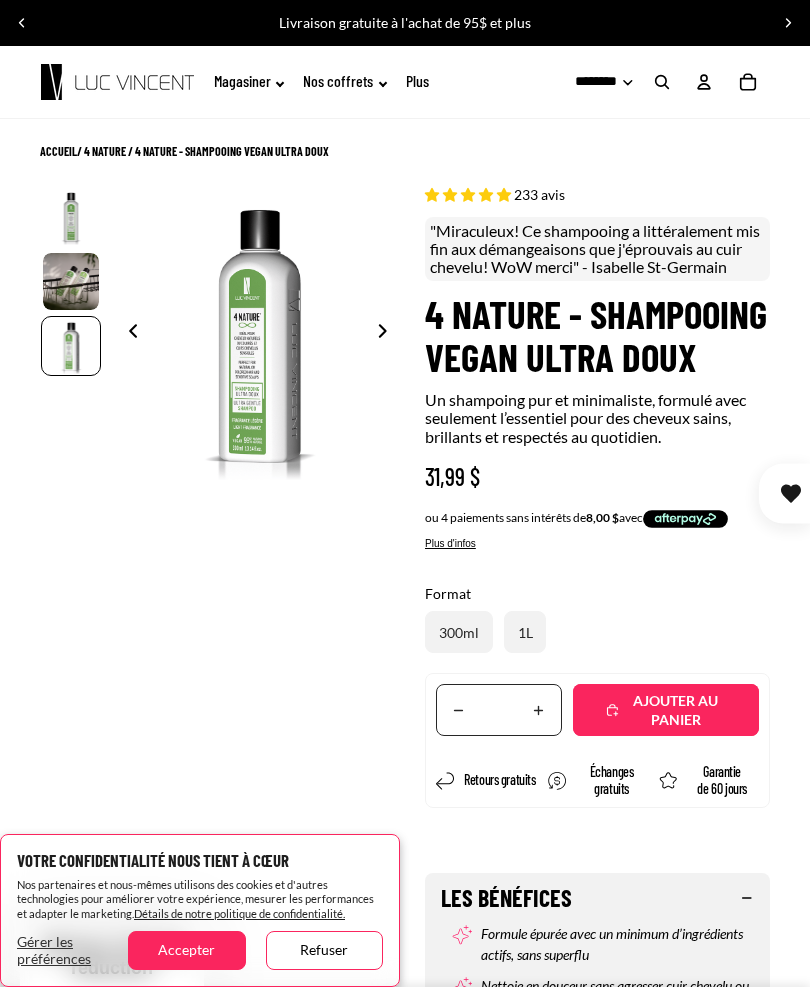 click at bounding box center (388, 333) 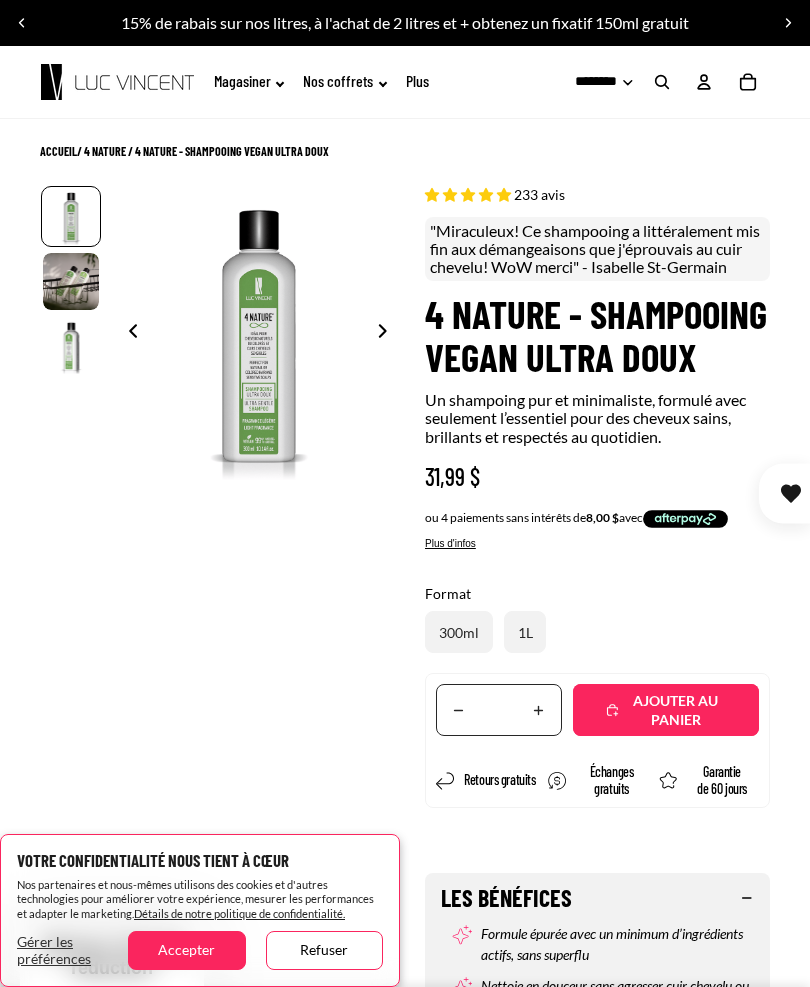 scroll, scrollTop: 0, scrollLeft: 0, axis: both 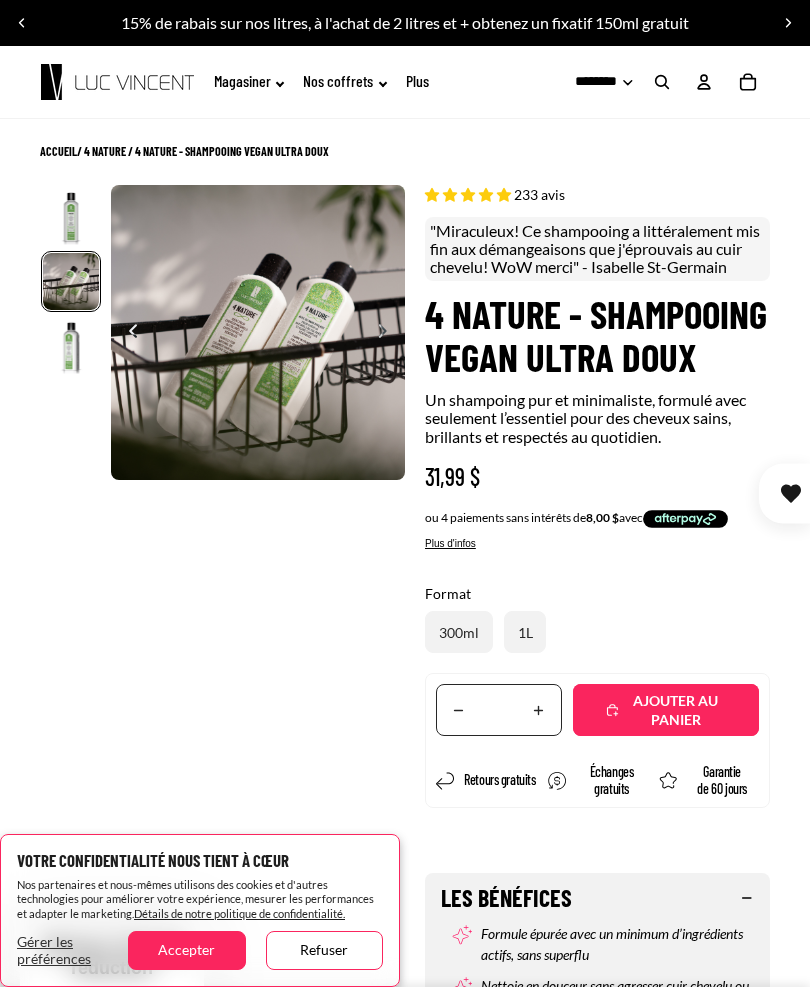 click at bounding box center (388, 333) 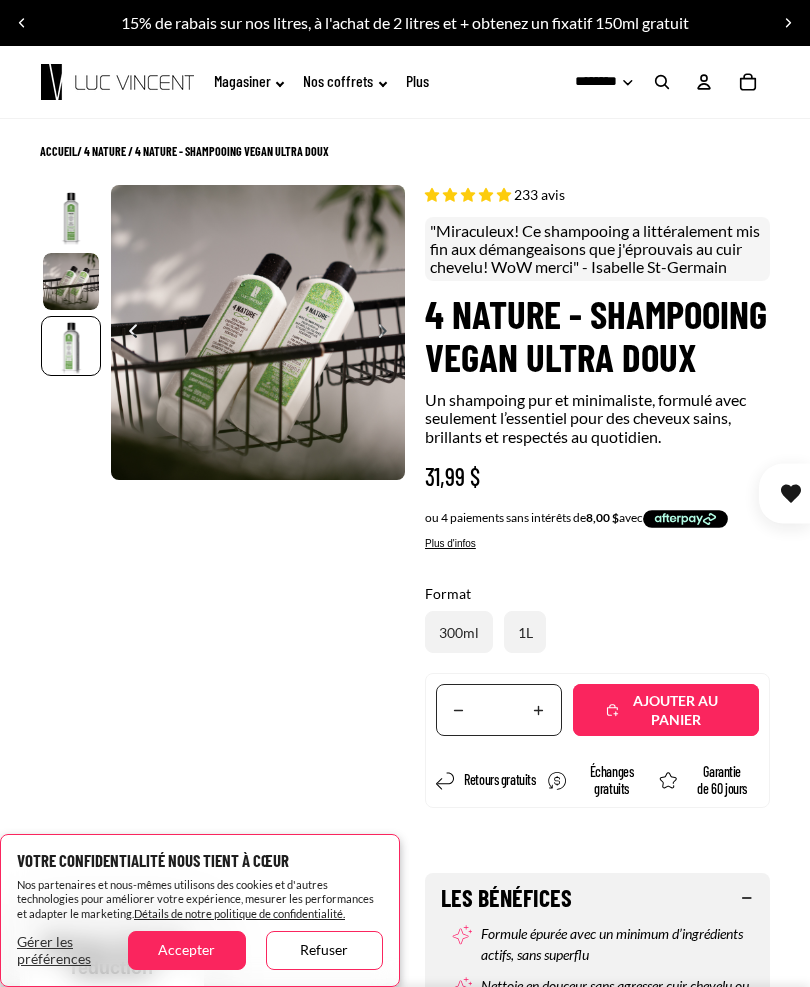 scroll, scrollTop: 0, scrollLeft: 590, axis: horizontal 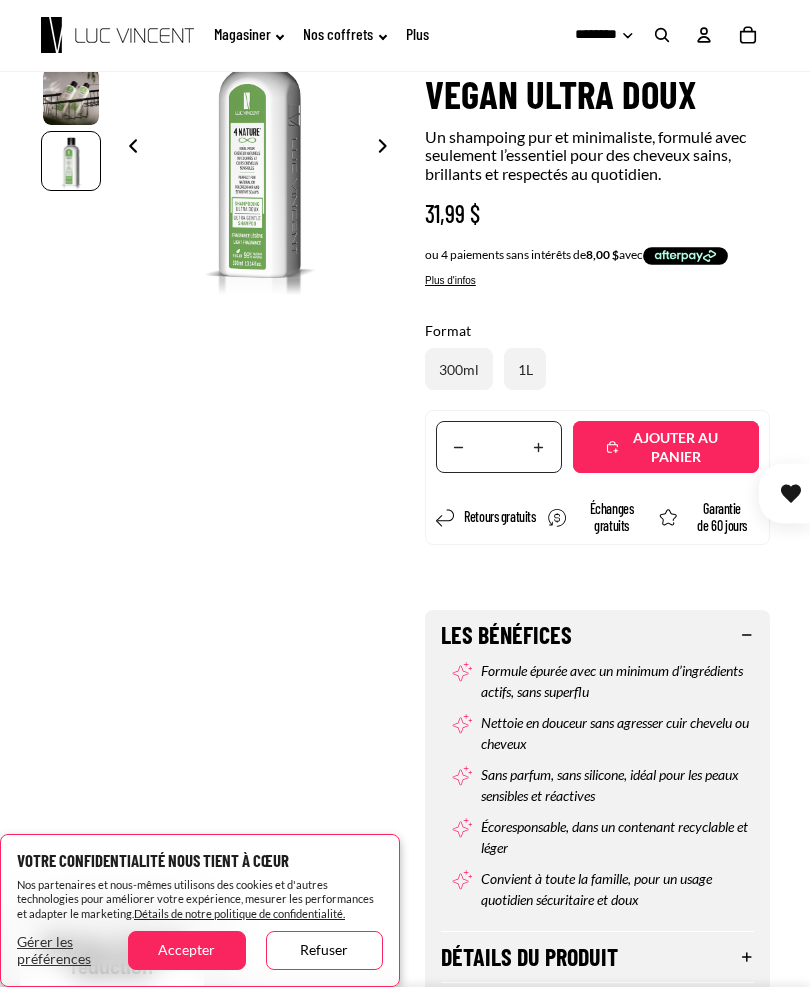 click on "Les Bénéfices" at bounding box center [597, 635] 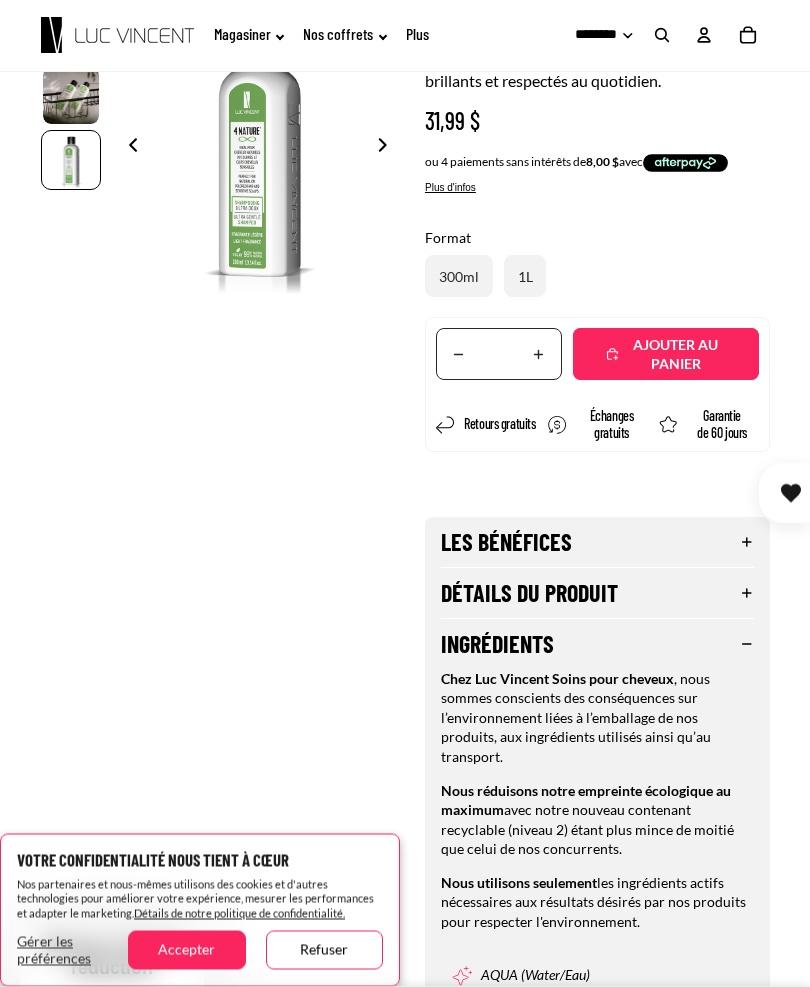 scroll, scrollTop: 356, scrollLeft: 0, axis: vertical 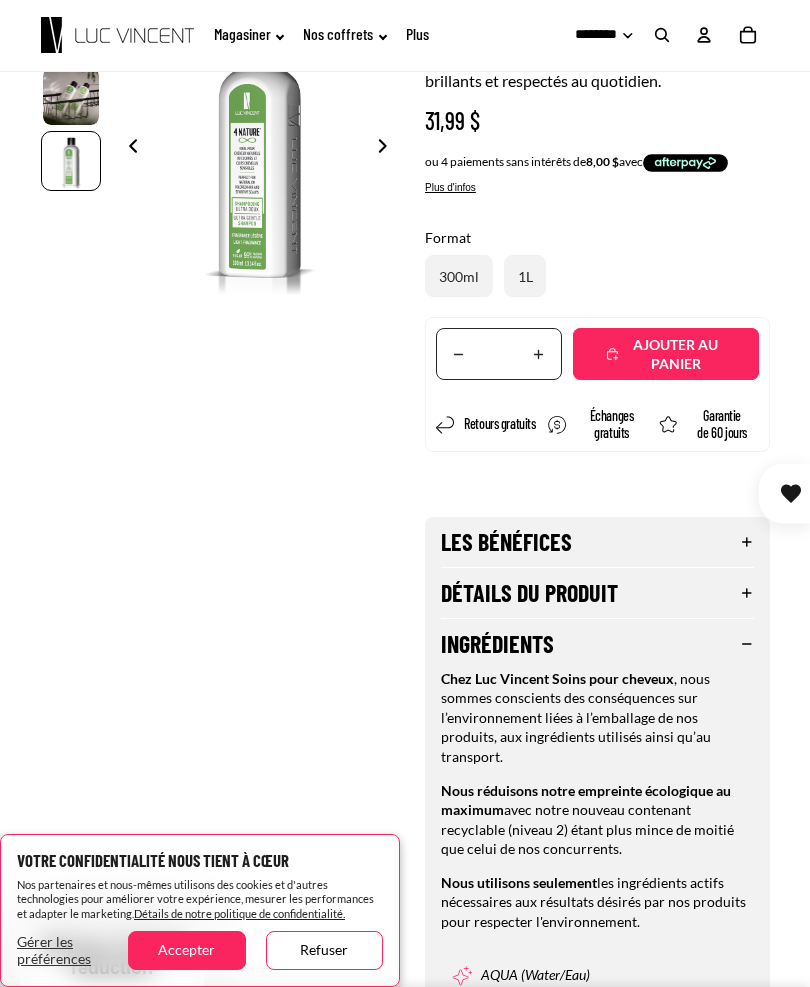 click on "Détails du produit" at bounding box center (597, 593) 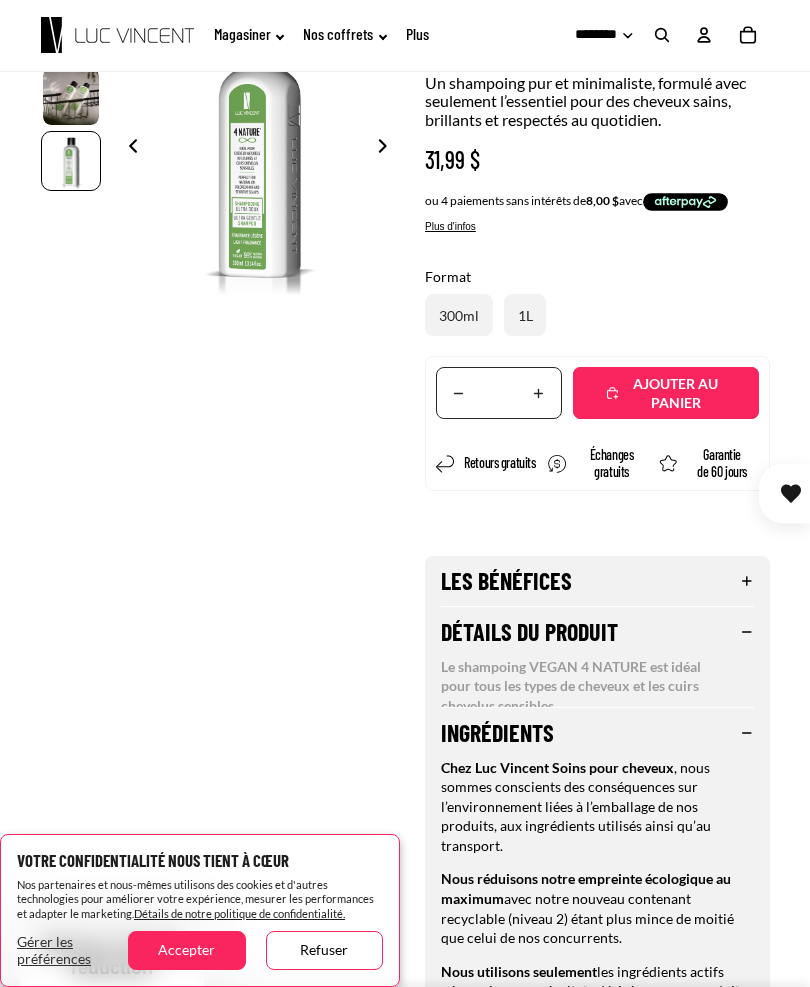 scroll, scrollTop: 231, scrollLeft: 0, axis: vertical 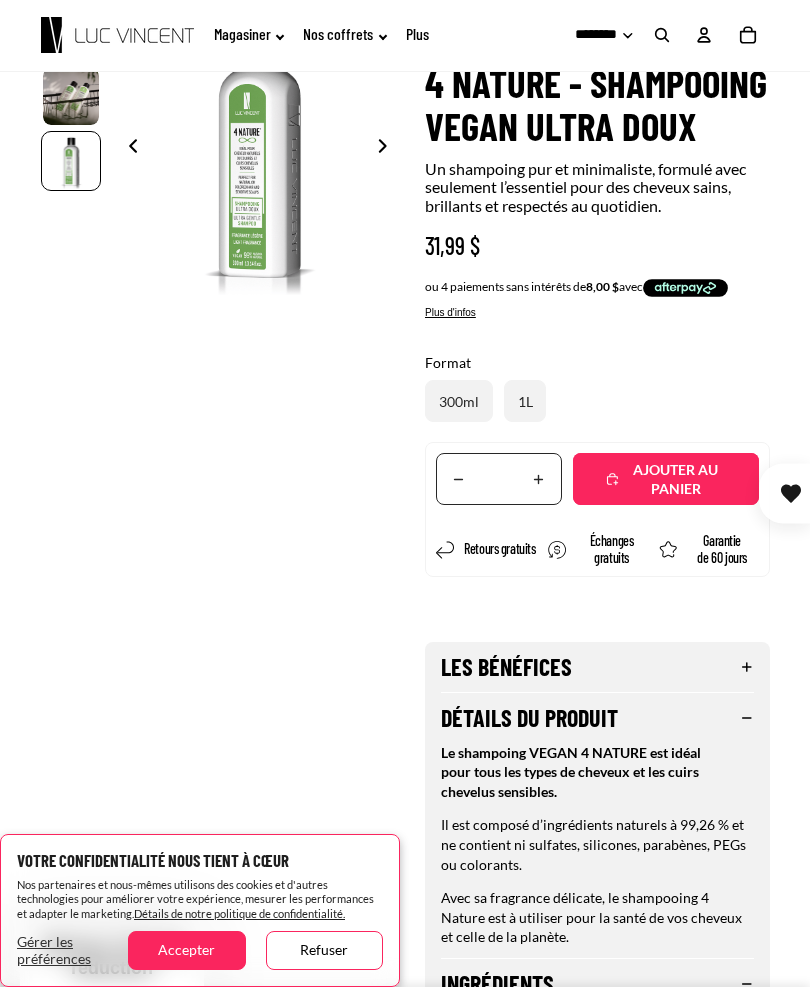 click on "Détails du produit" at bounding box center [597, 718] 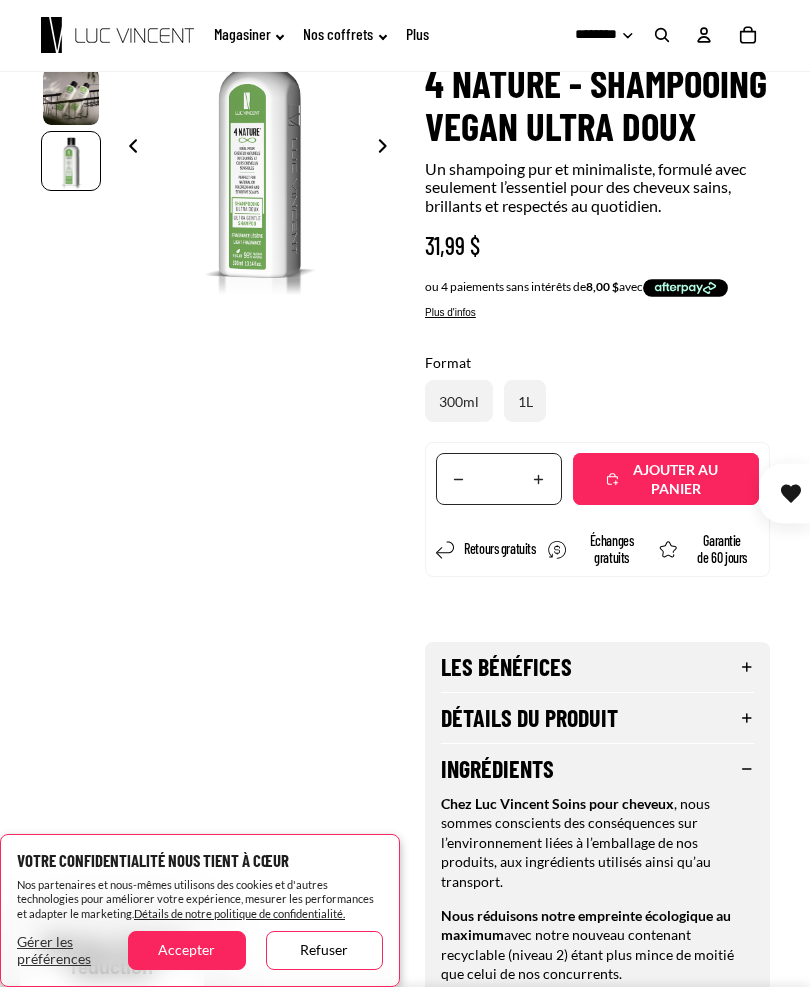click on "Les Bénéfices" at bounding box center (597, 667) 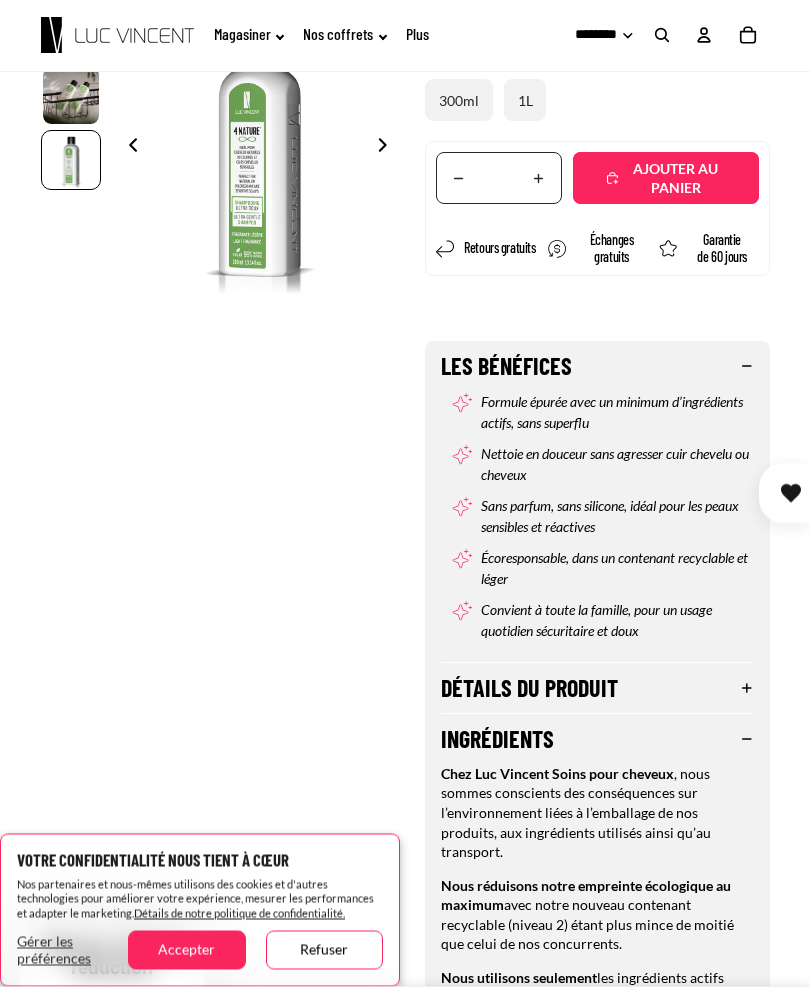 scroll, scrollTop: 532, scrollLeft: 0, axis: vertical 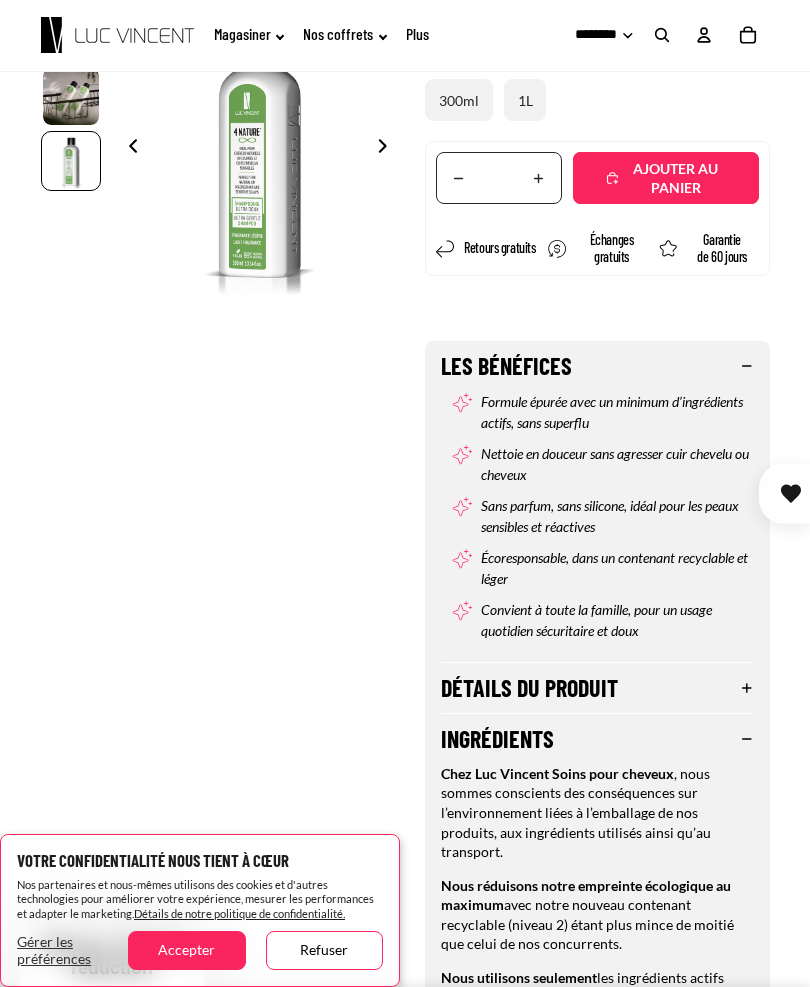 click on "Détails du produit" at bounding box center (597, 688) 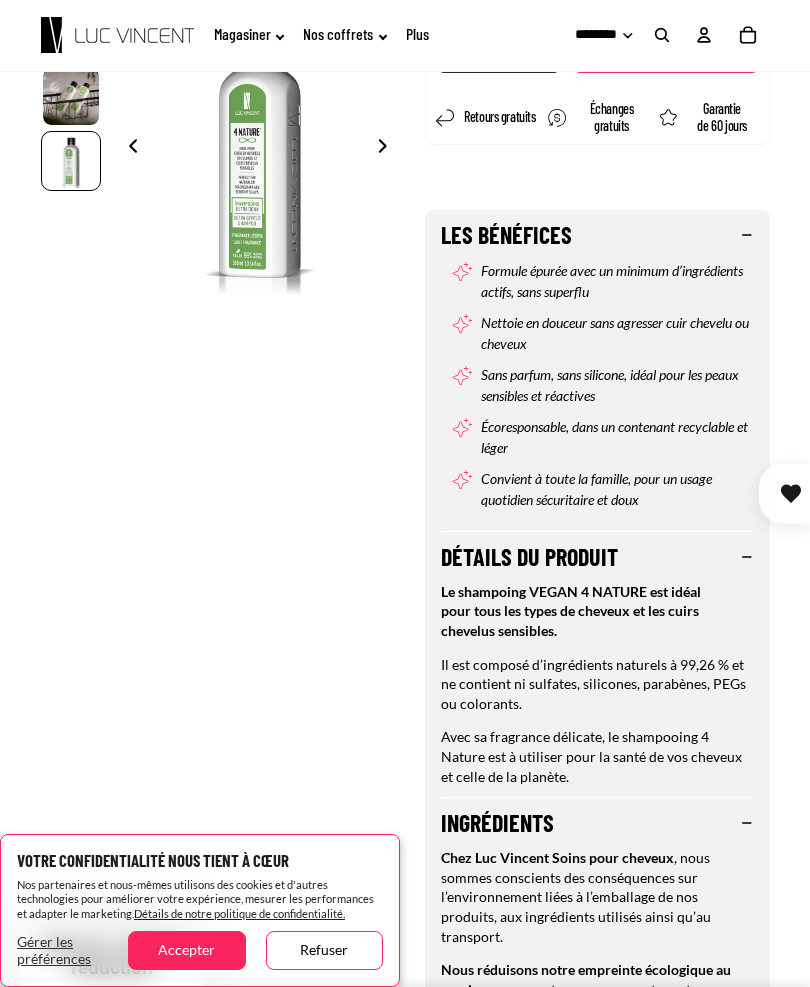 scroll, scrollTop: 666, scrollLeft: 0, axis: vertical 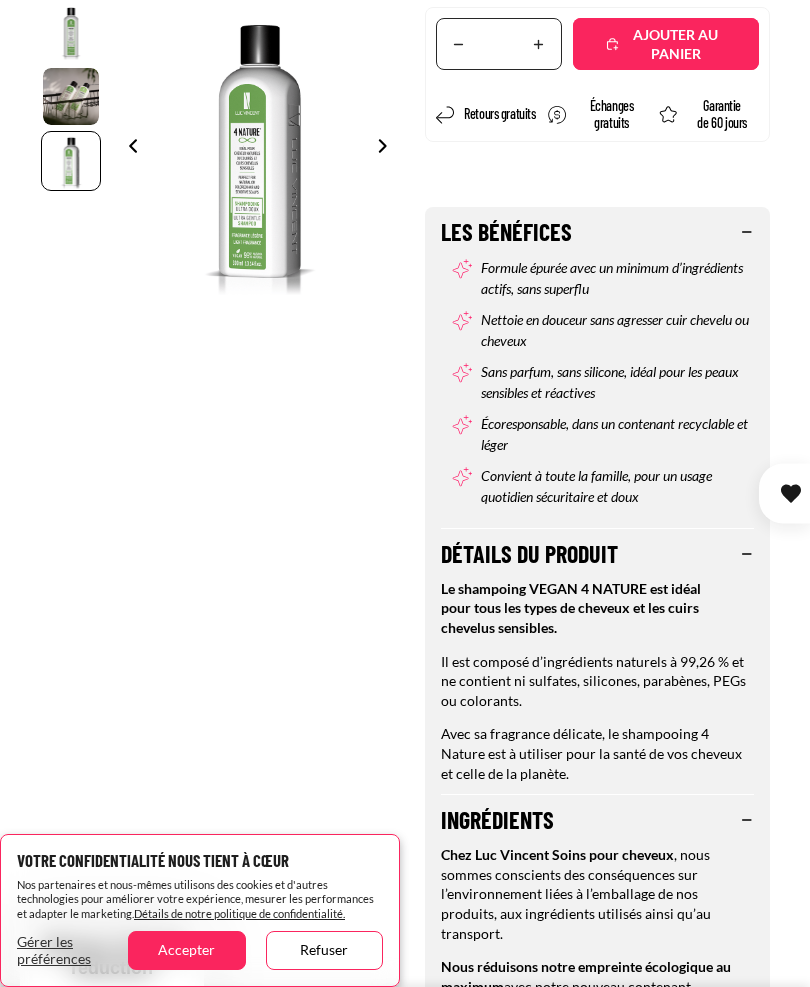 click on "Ingrédients" at bounding box center (597, 820) 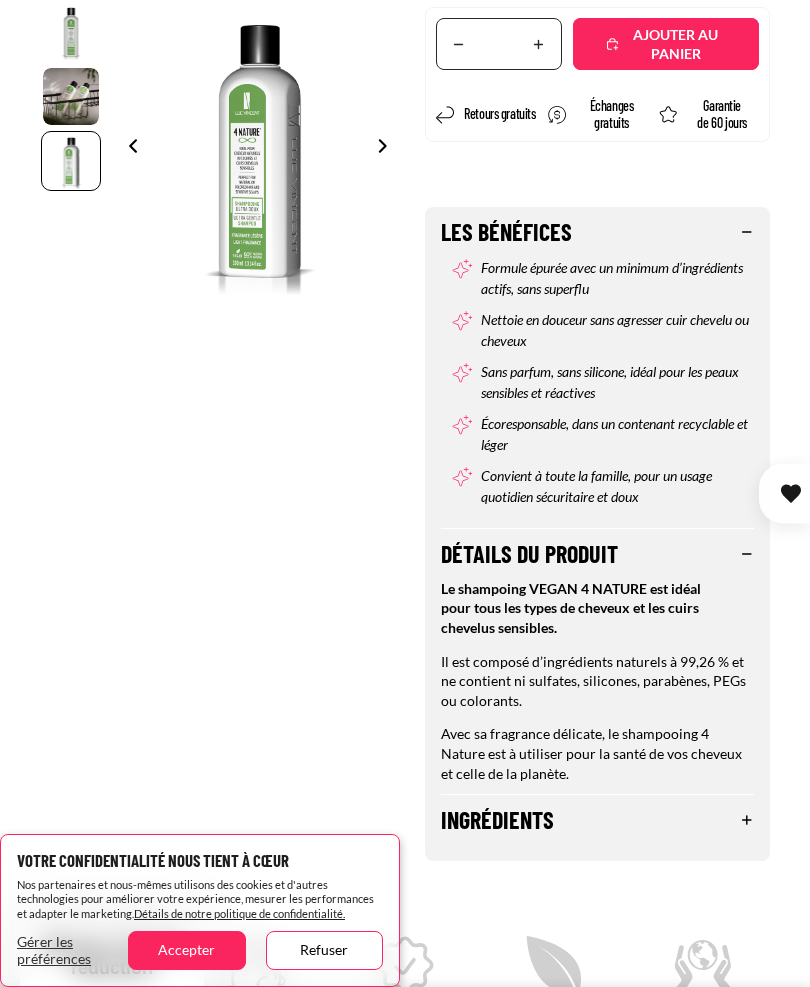 click on "Détails du produit" at bounding box center (597, 554) 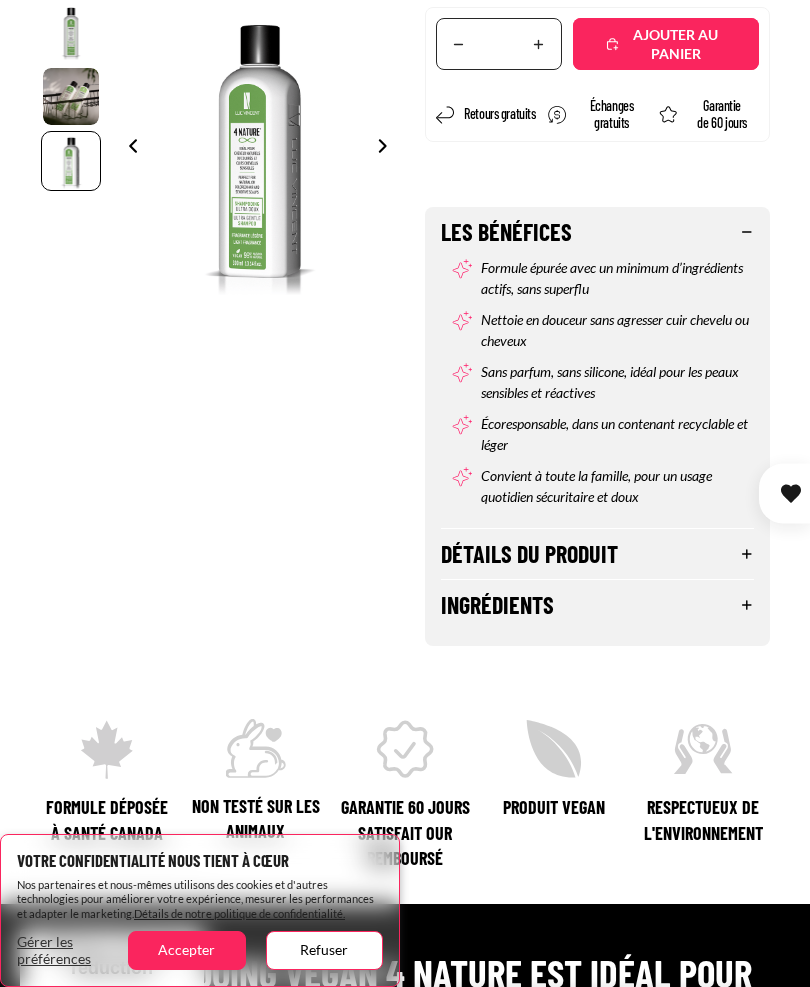 click on "Les Bénéfices" at bounding box center [597, 232] 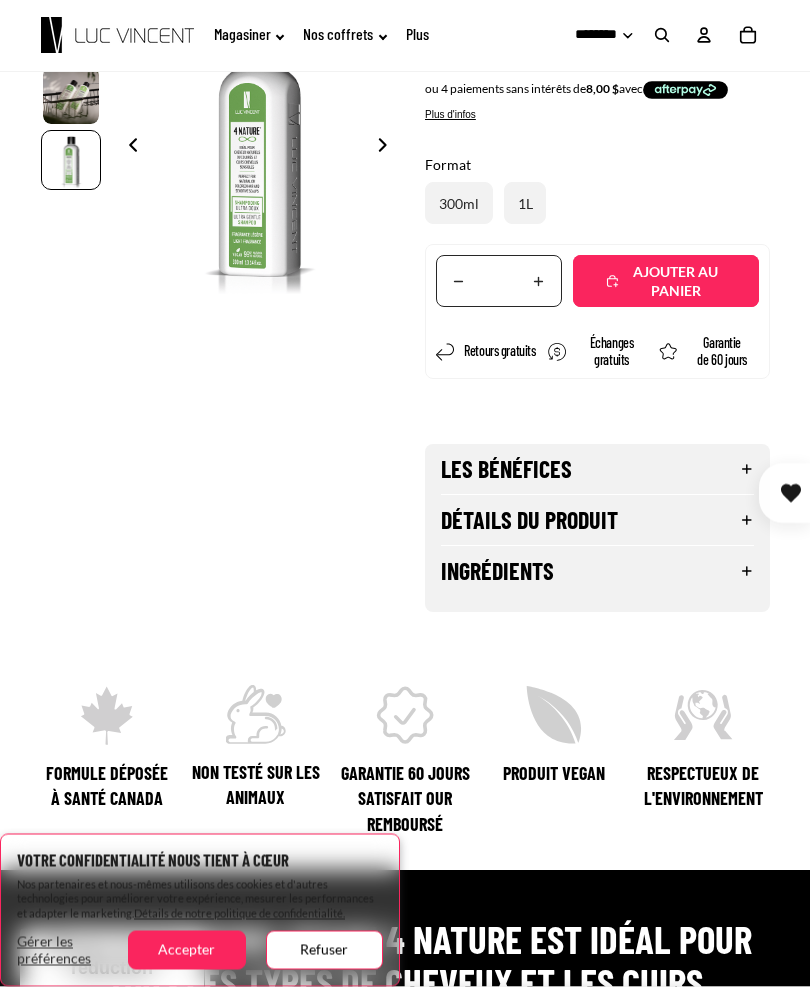 scroll, scrollTop: 0, scrollLeft: 0, axis: both 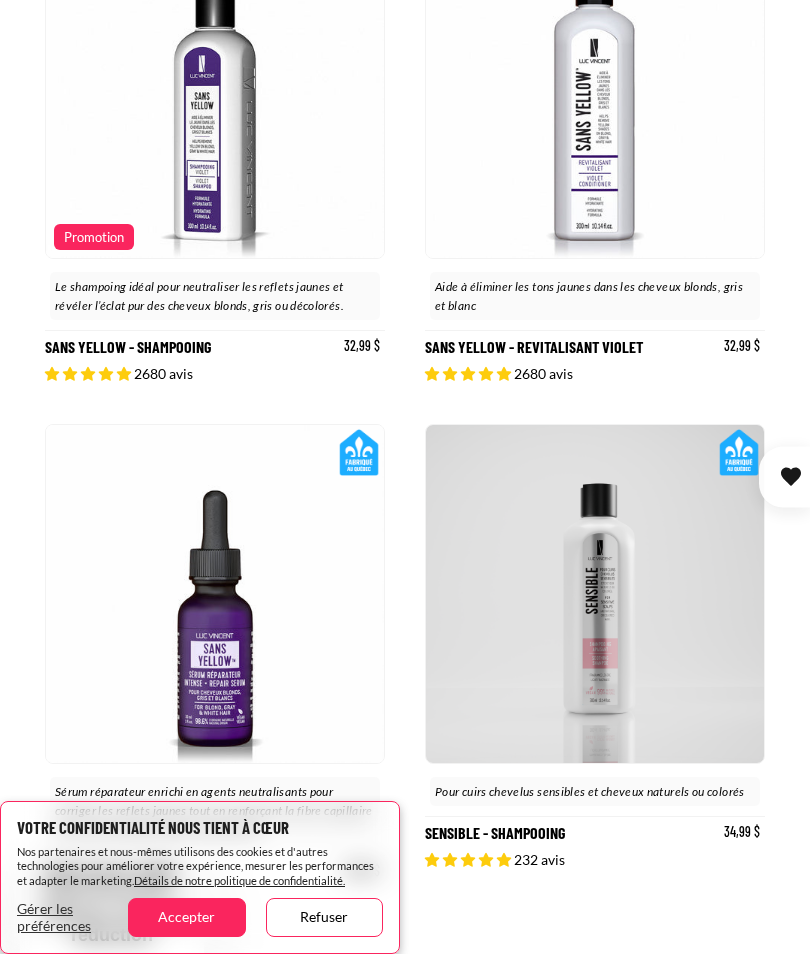 click on "Sensible - Shampooing" at bounding box center (595, 677) 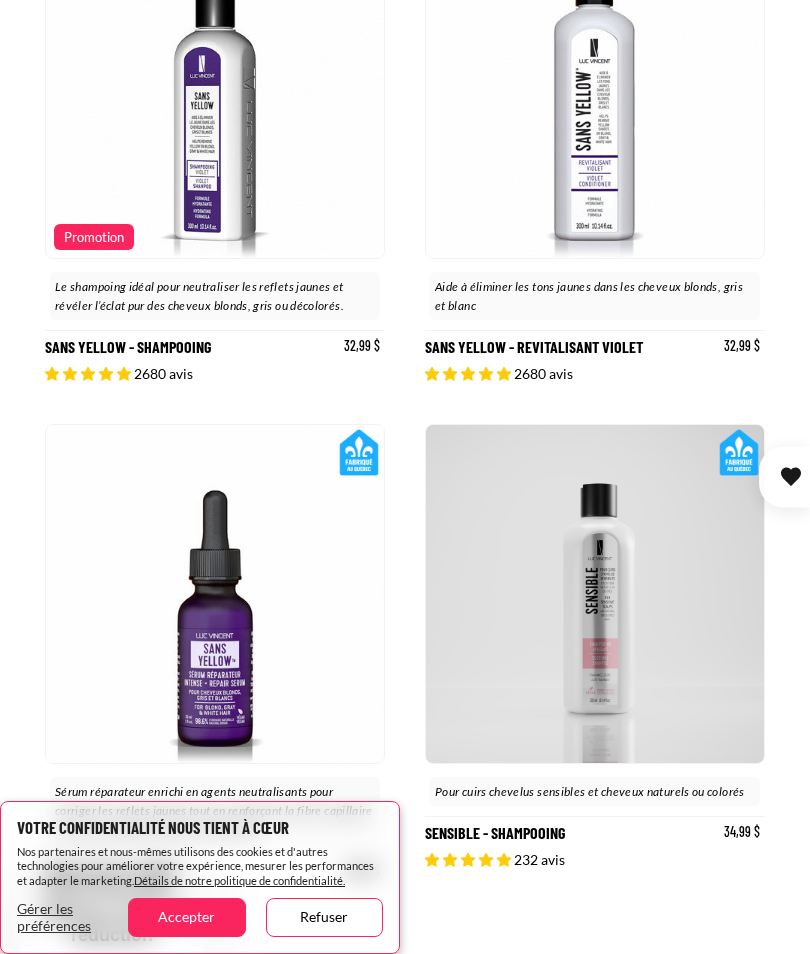scroll, scrollTop: 5159, scrollLeft: 0, axis: vertical 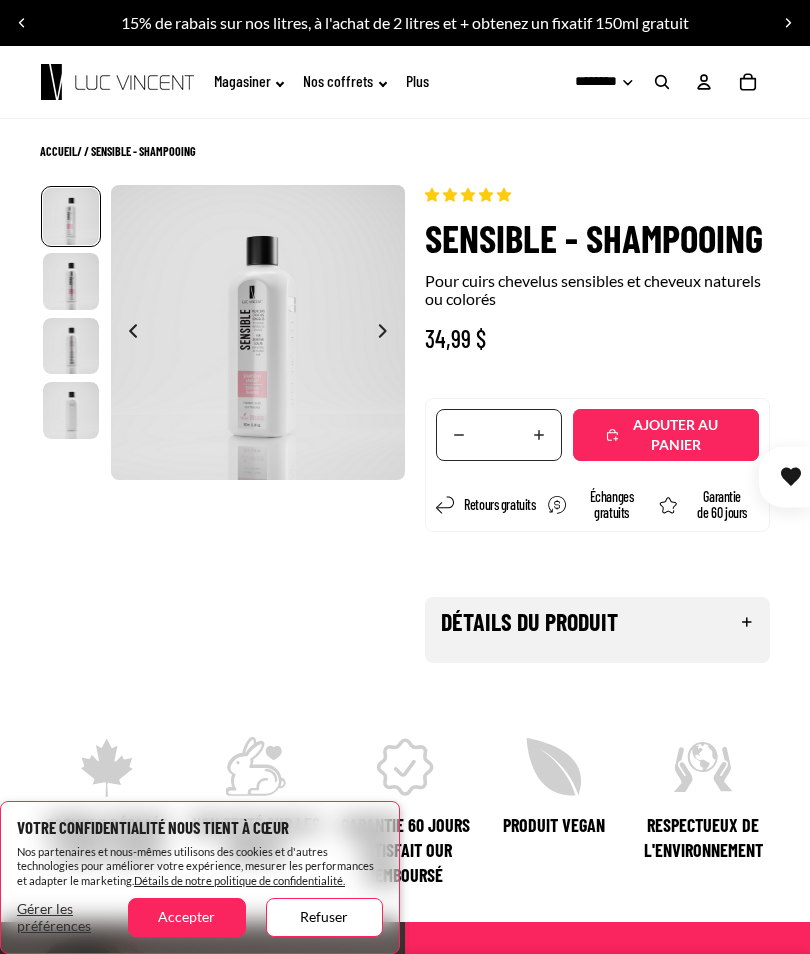 select on "**********" 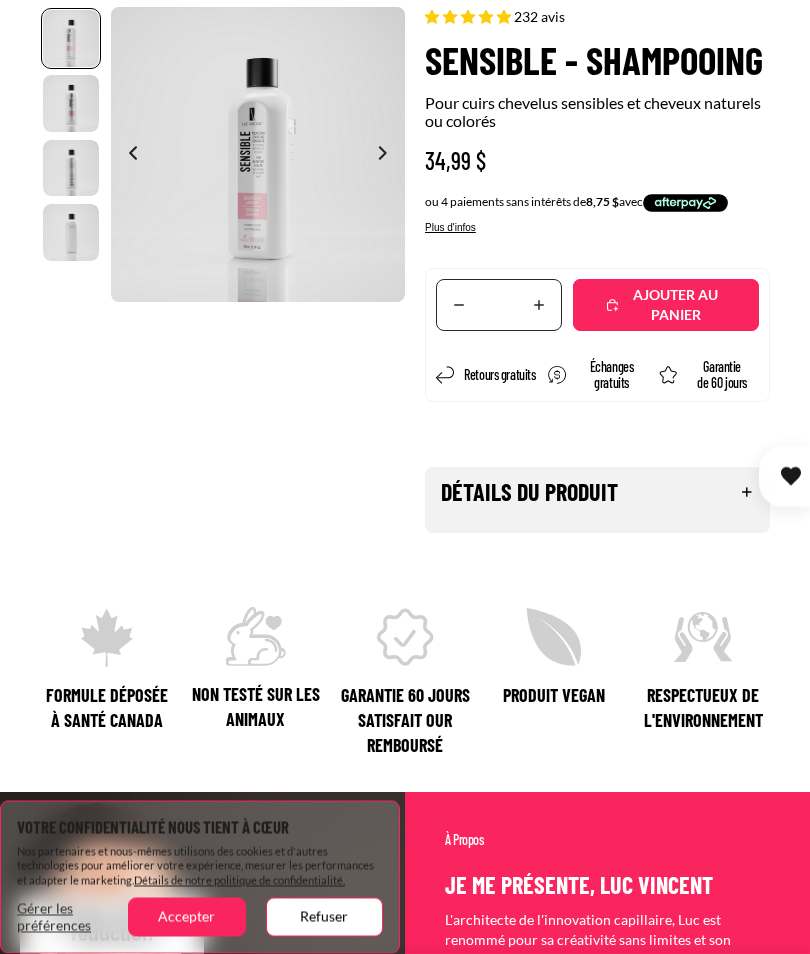scroll, scrollTop: 178, scrollLeft: 0, axis: vertical 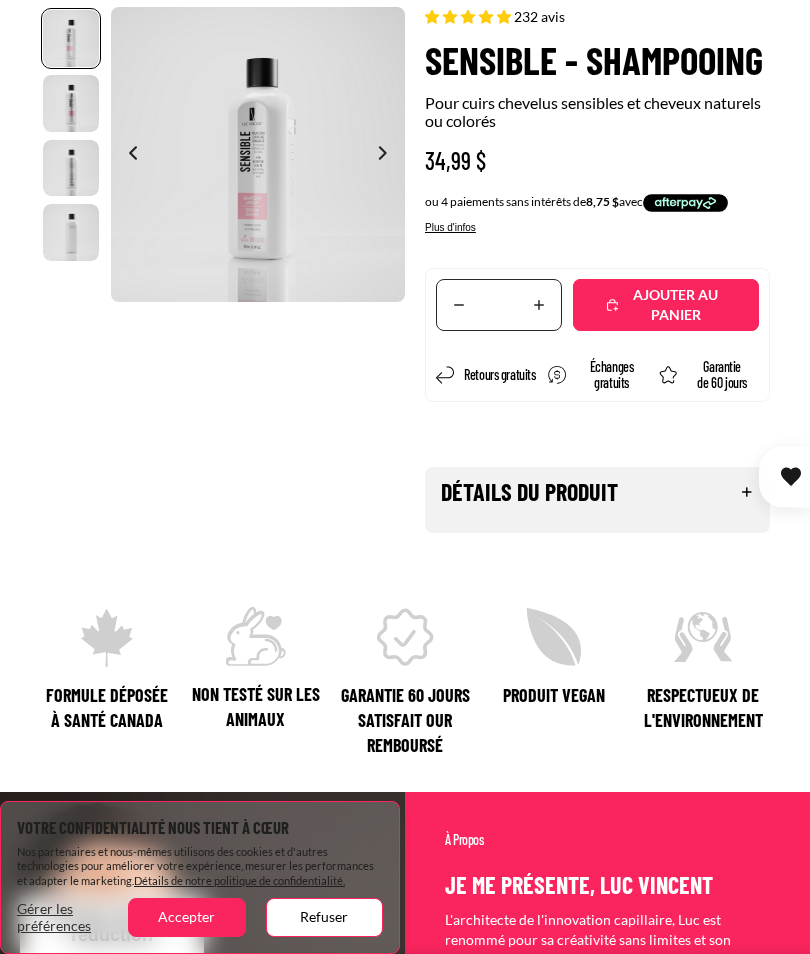 click on "Détails du produit" at bounding box center (597, 492) 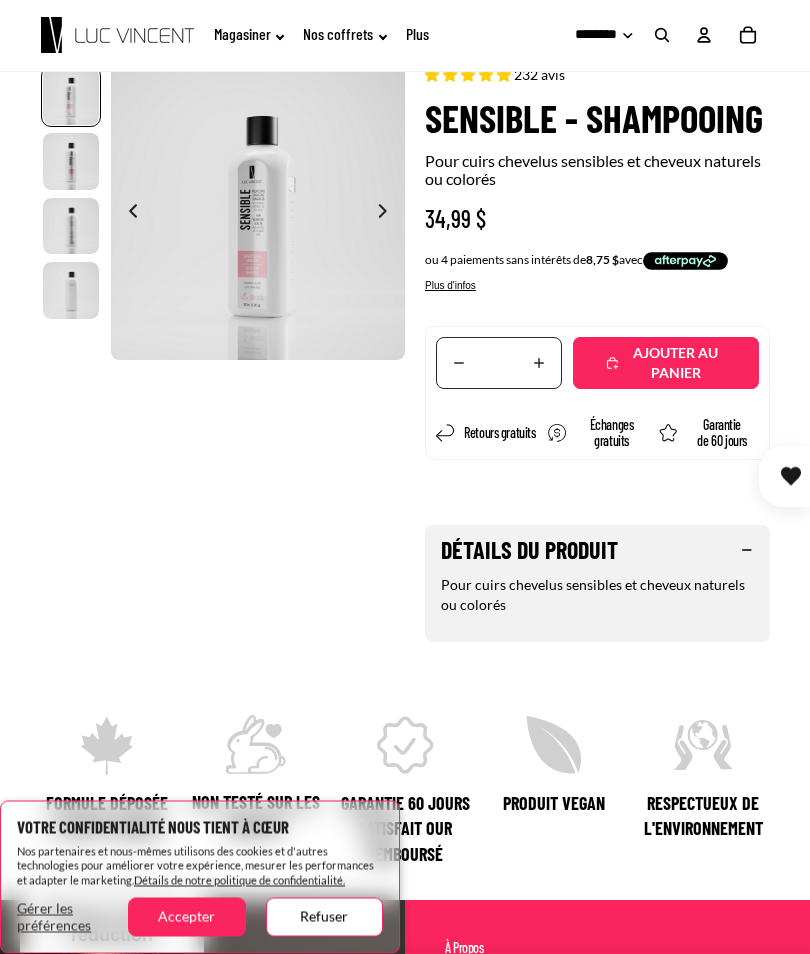 scroll, scrollTop: 0, scrollLeft: 0, axis: both 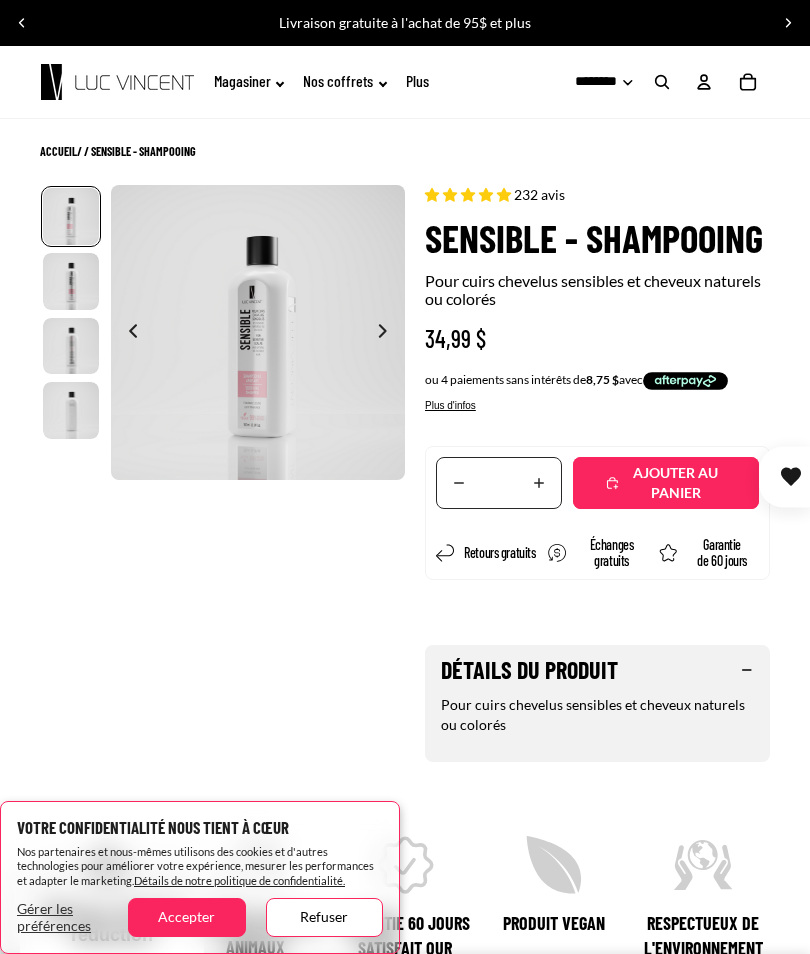 click 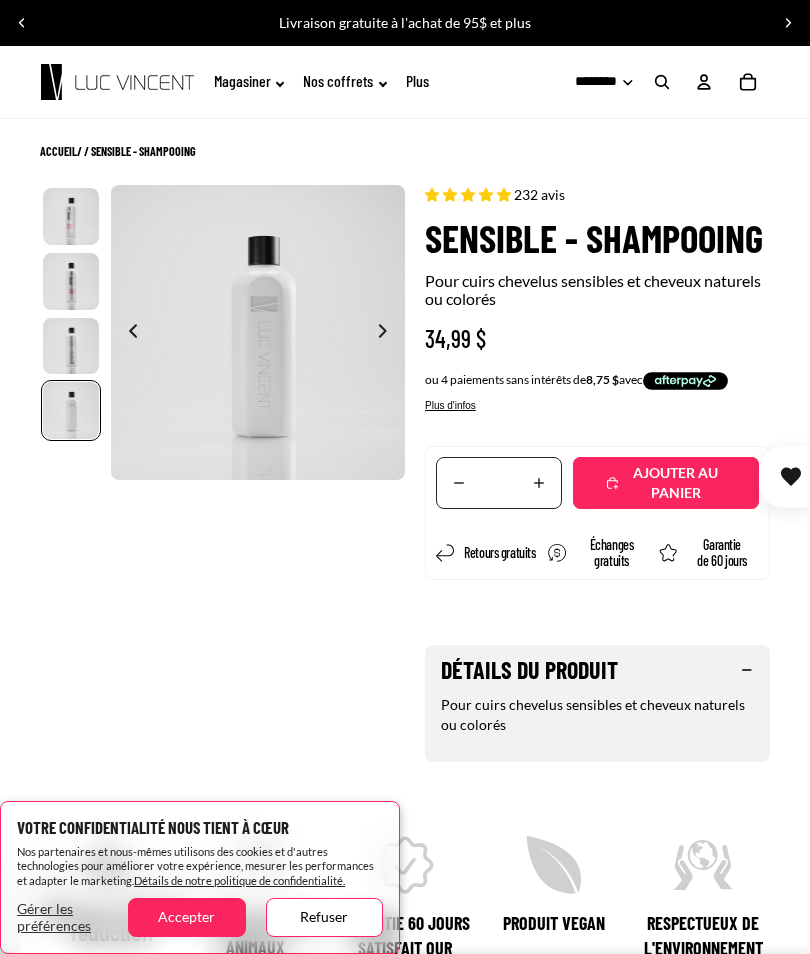 scroll, scrollTop: 0, scrollLeft: 885, axis: horizontal 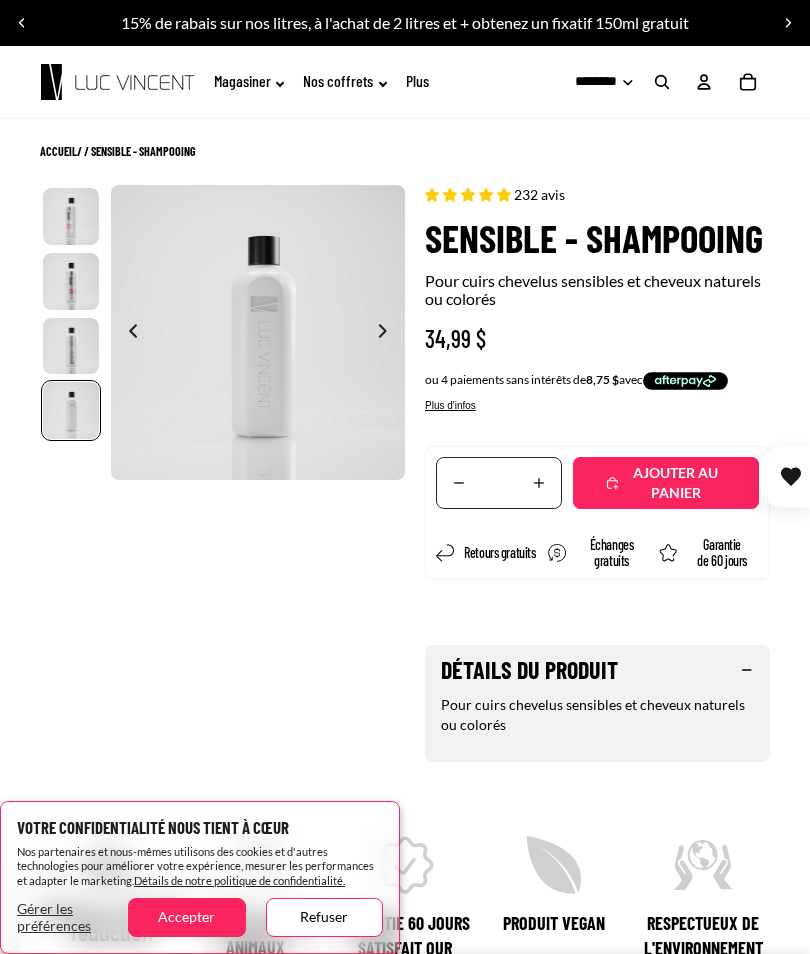 click 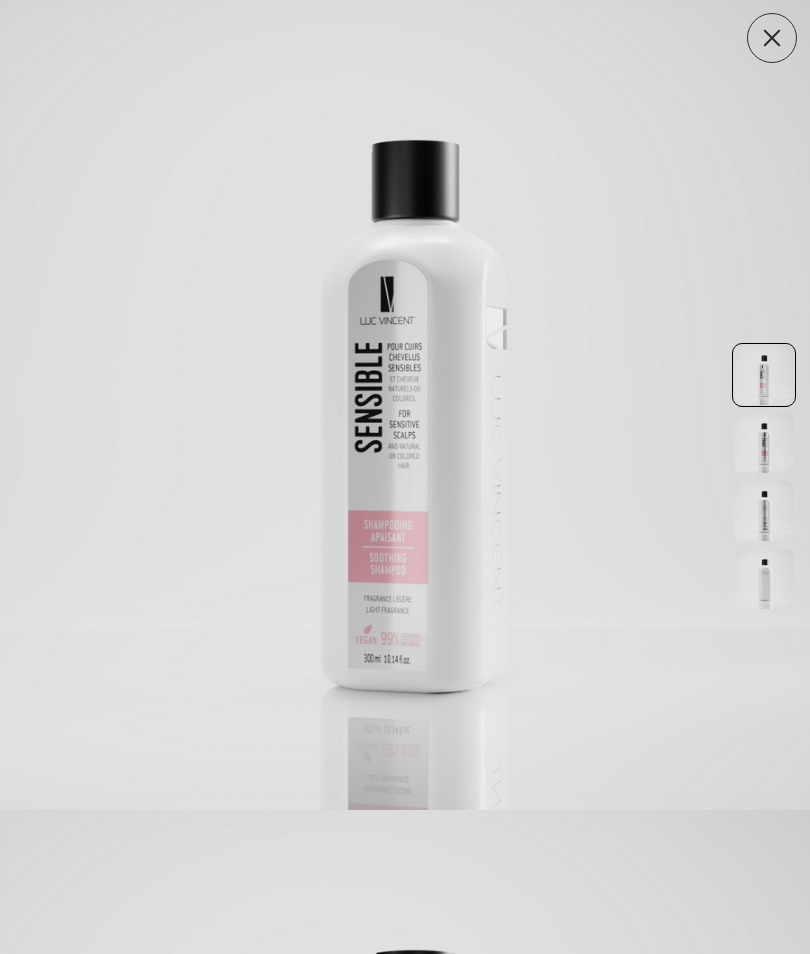 scroll, scrollTop: 2286, scrollLeft: 0, axis: vertical 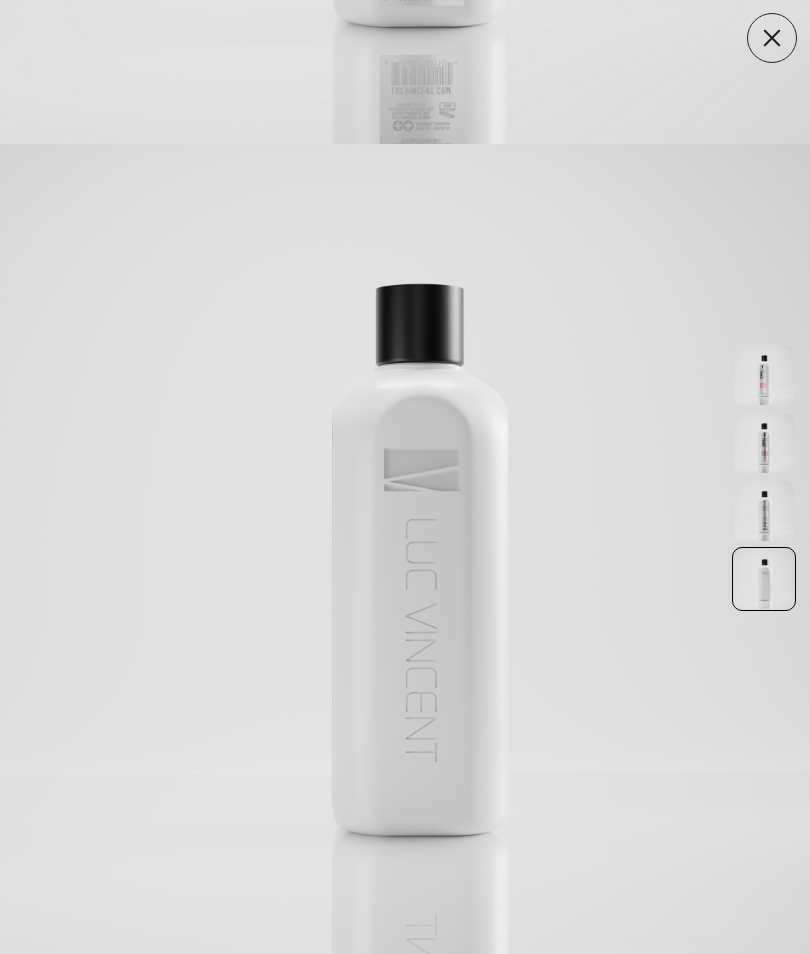 click at bounding box center [764, 375] 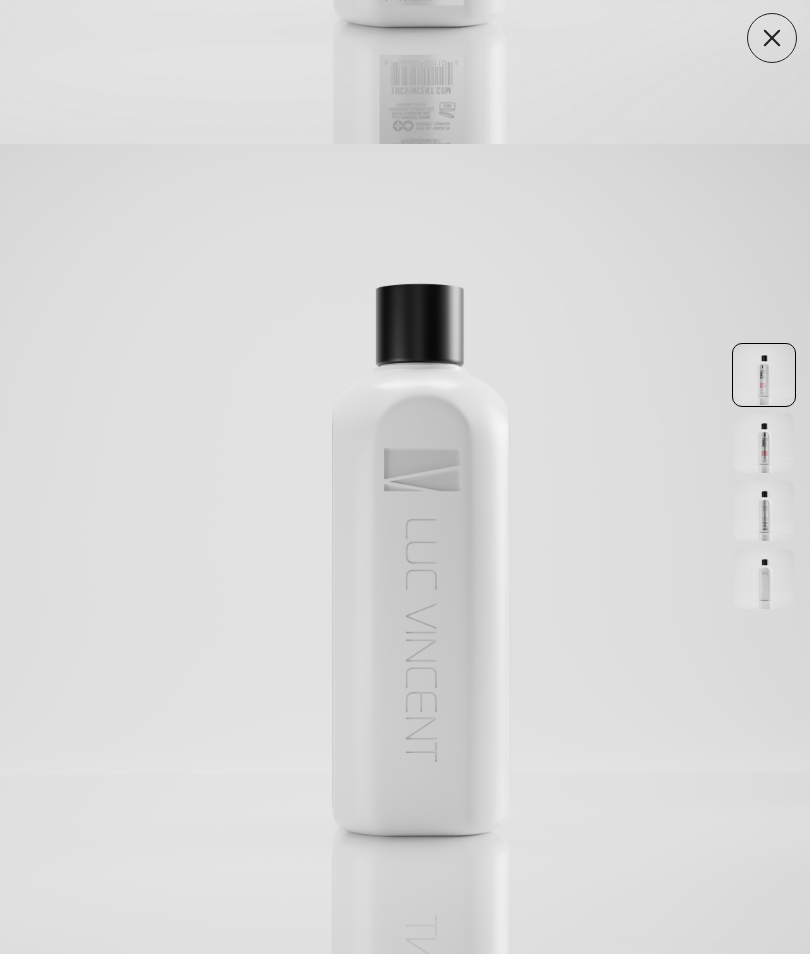 scroll, scrollTop: 0, scrollLeft: 0, axis: both 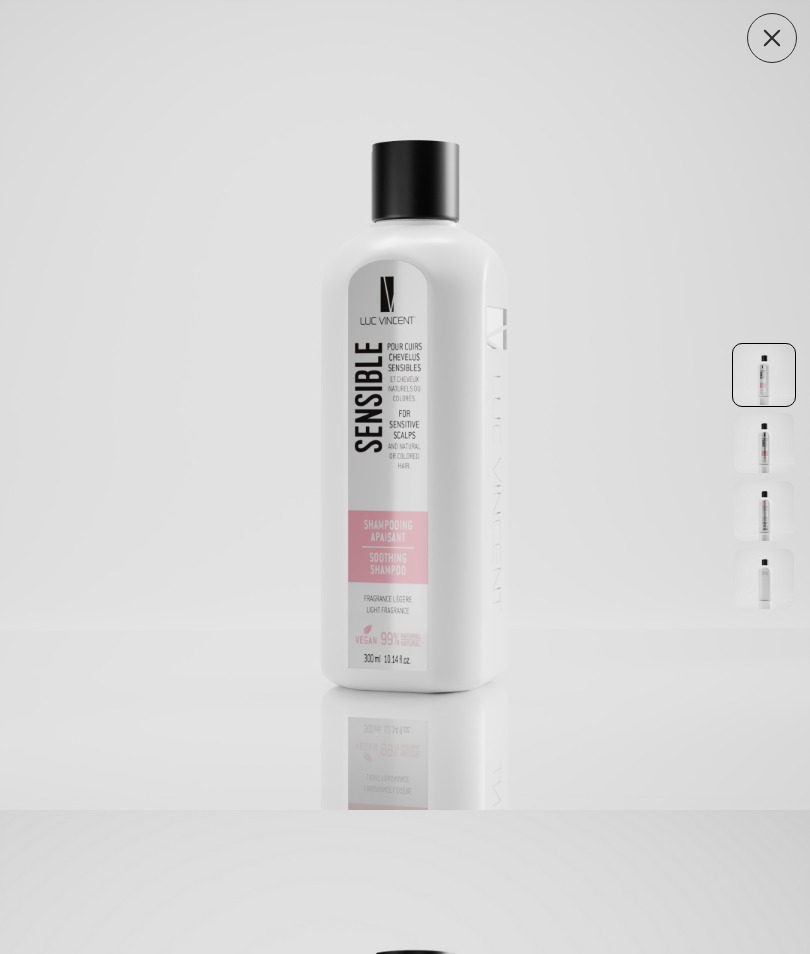 click at bounding box center [764, 443] 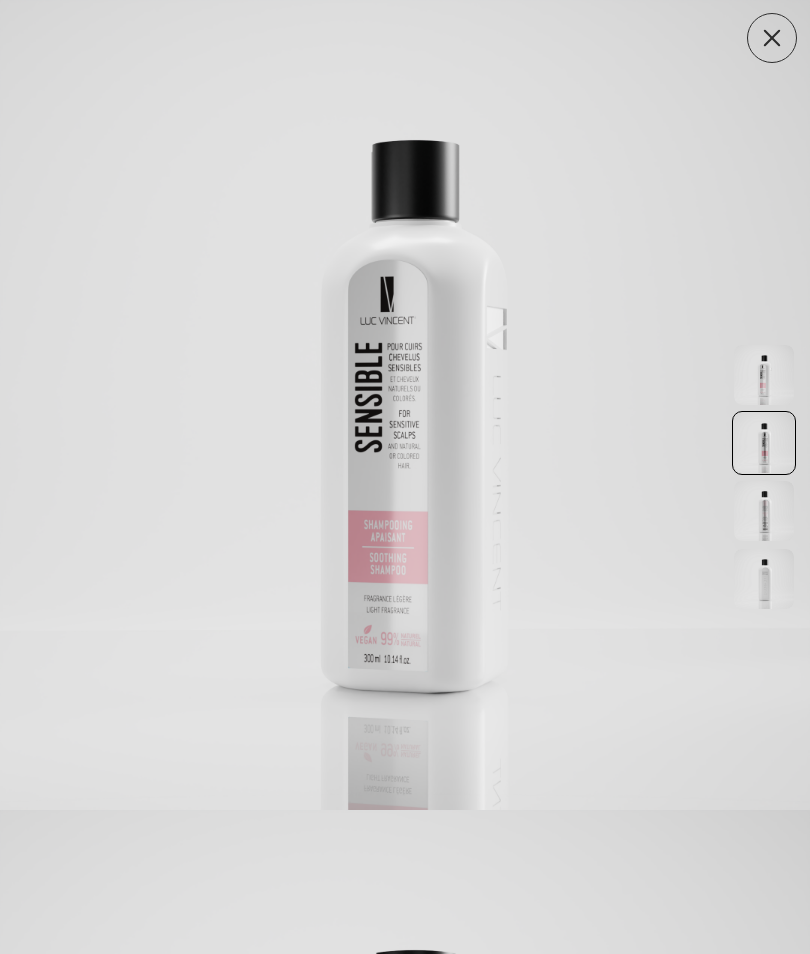 scroll, scrollTop: 0, scrollLeft: 295, axis: horizontal 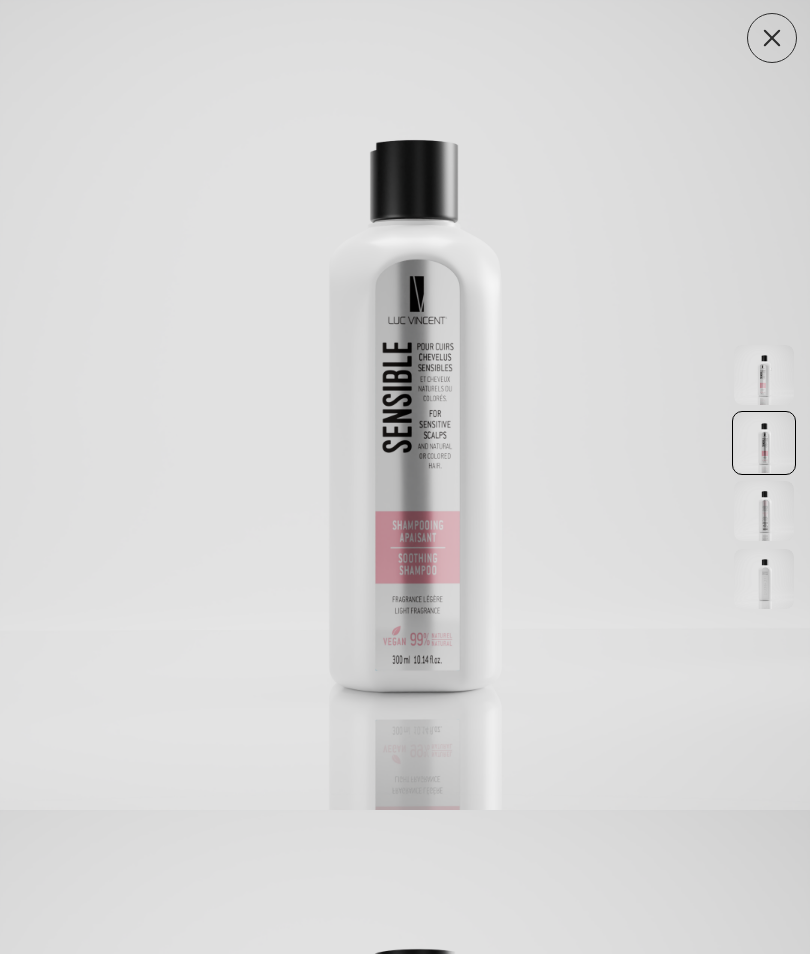 click at bounding box center (764, 511) 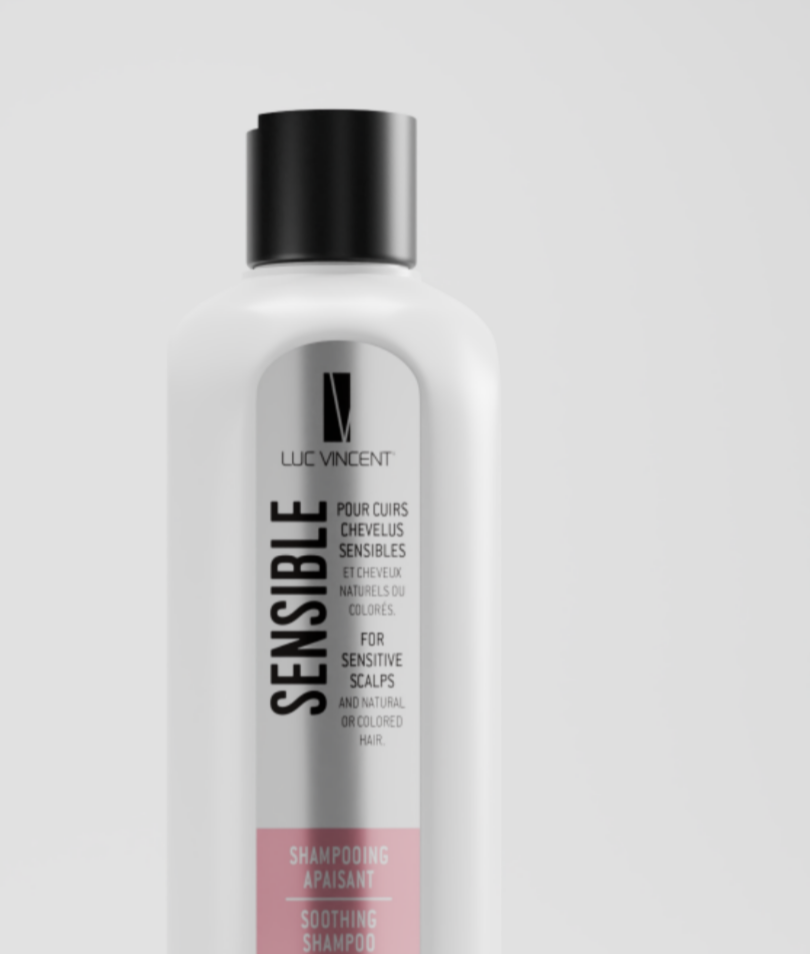 scroll, scrollTop: 674, scrollLeft: 0, axis: vertical 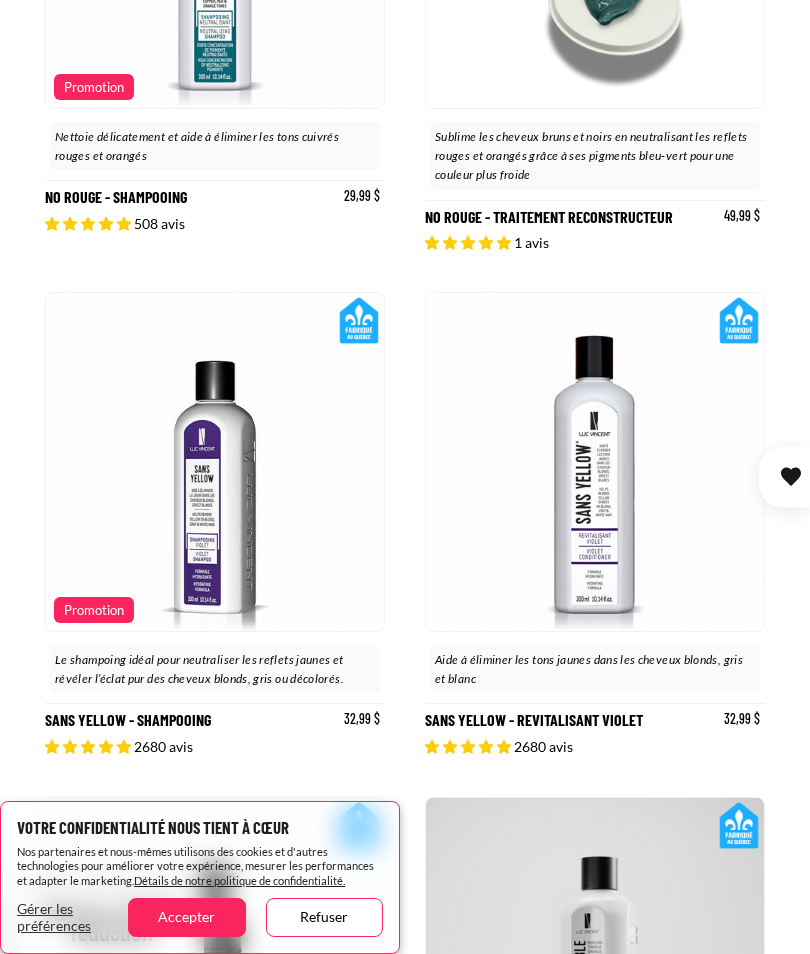 click on "Refuser" at bounding box center (324, 917) 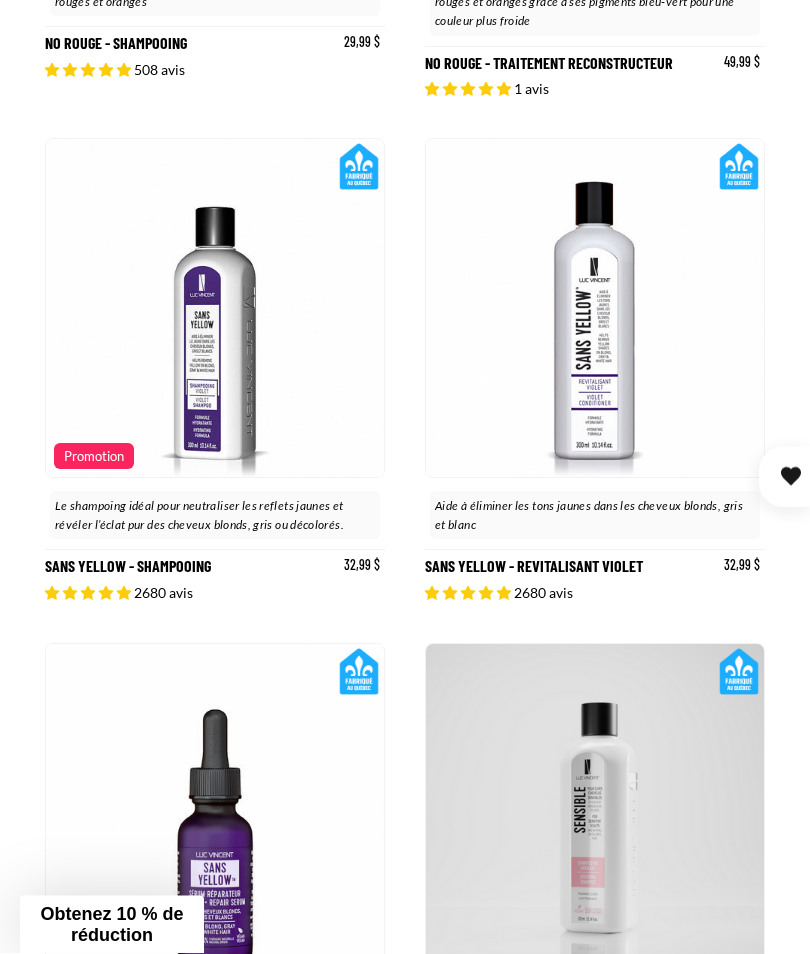 scroll, scrollTop: 4853, scrollLeft: 0, axis: vertical 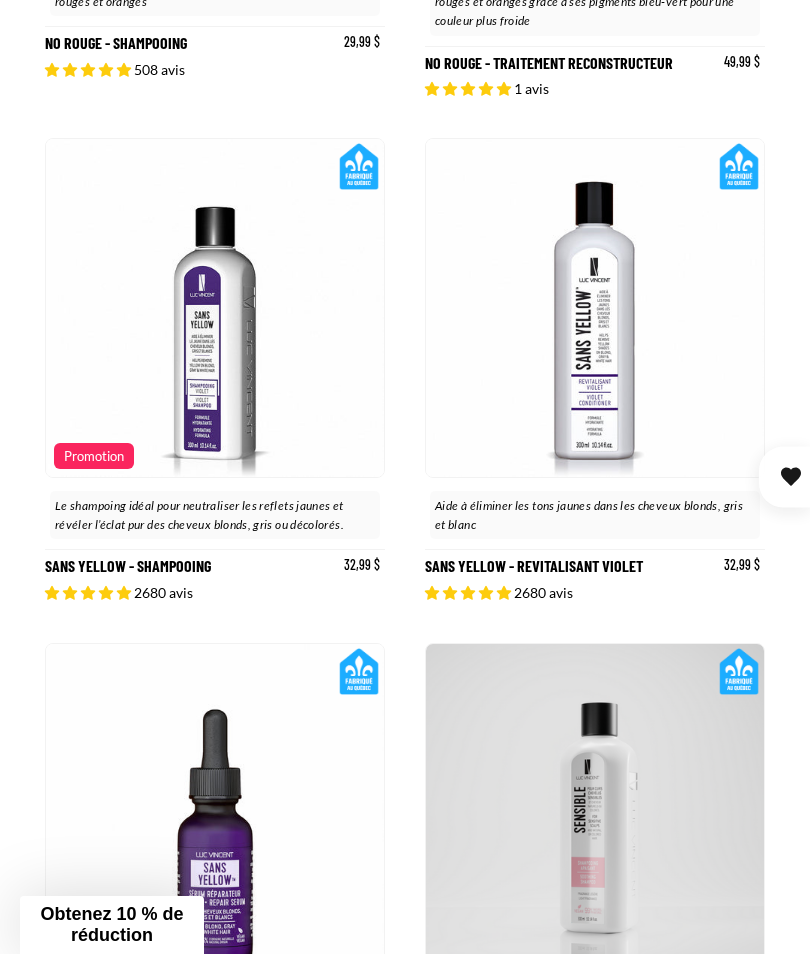 click on "Sans Yellow - Shampooing" at bounding box center [215, 370] 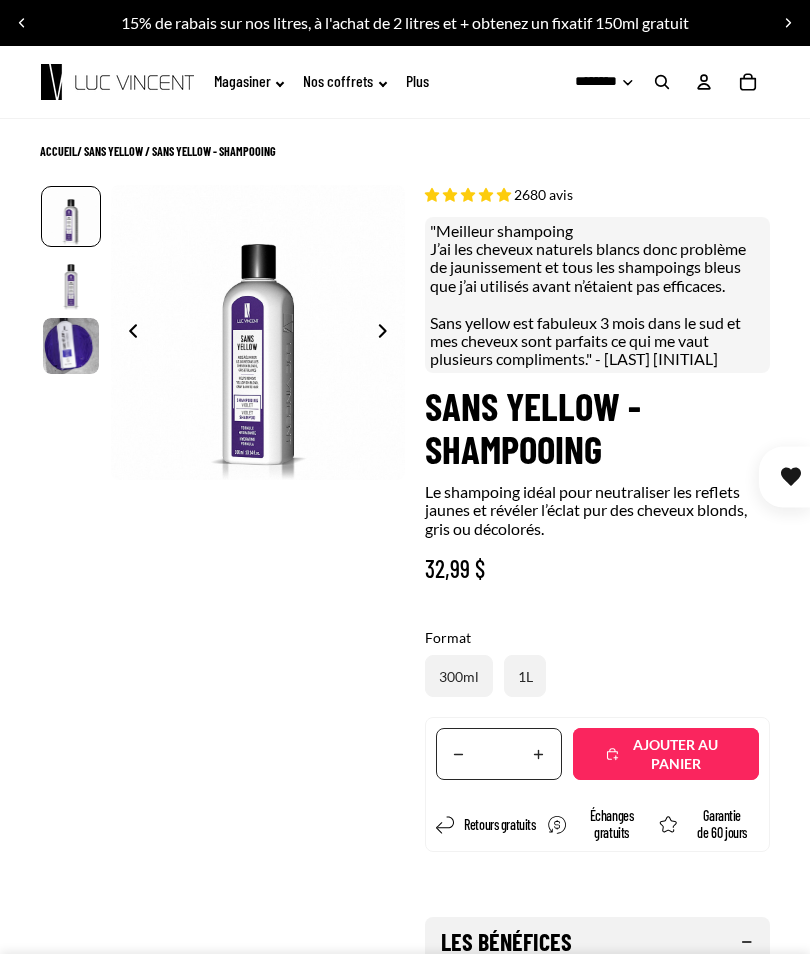 scroll, scrollTop: 0, scrollLeft: 0, axis: both 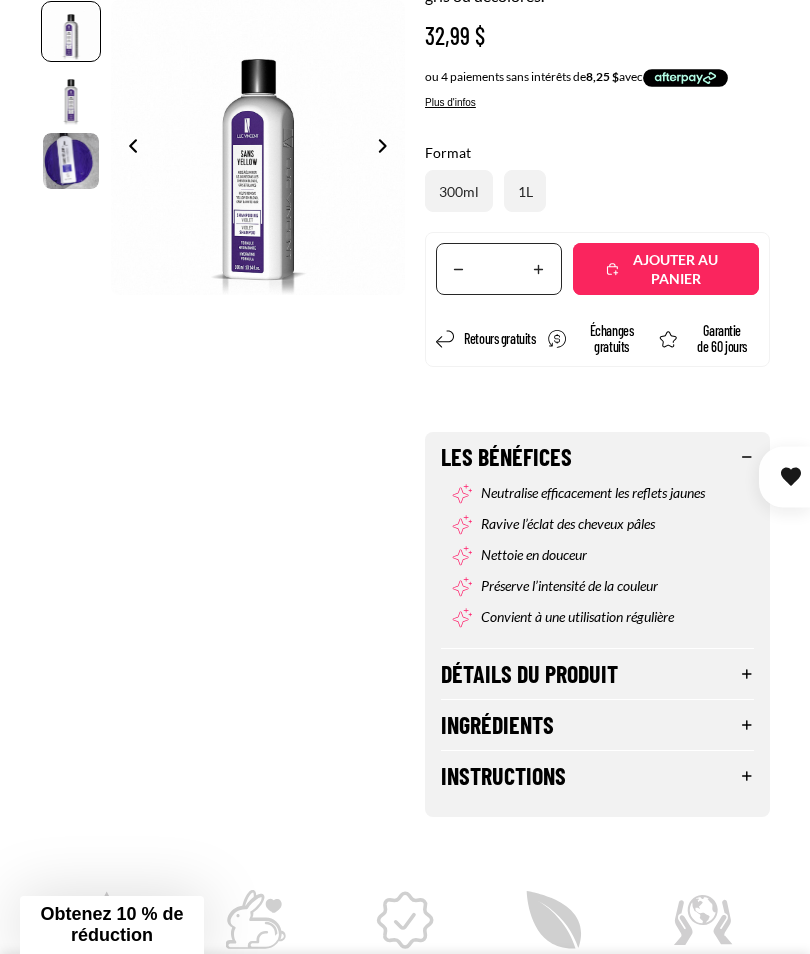 click on "Détails du produit" at bounding box center (597, 674) 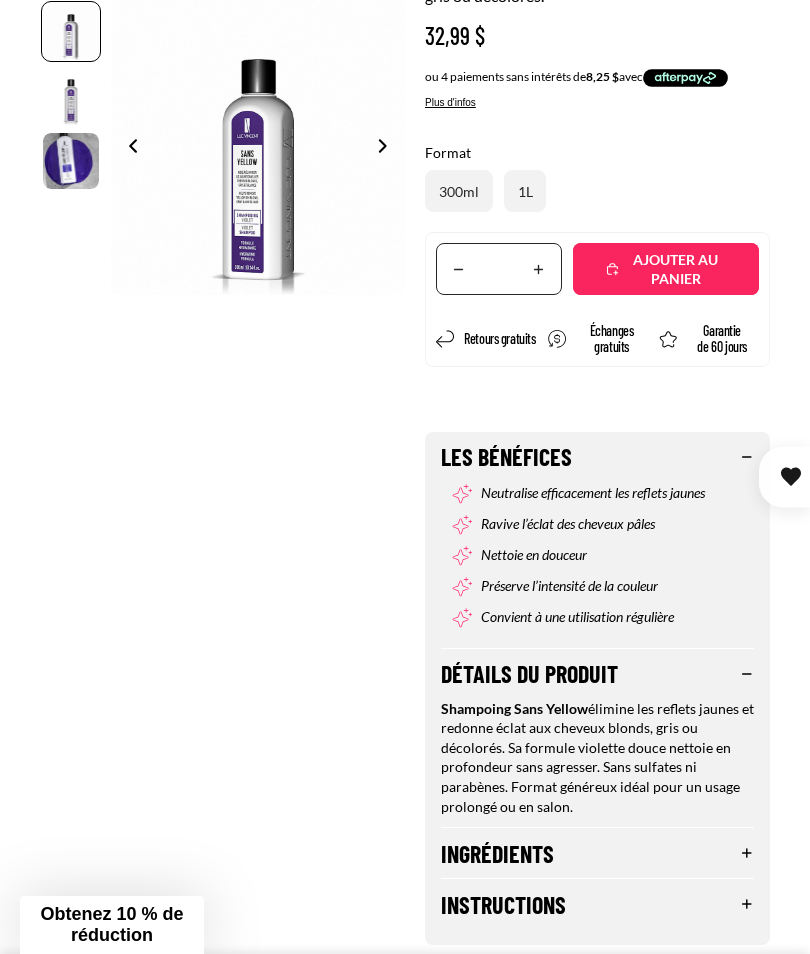 click on "Détails du produit" at bounding box center [597, 674] 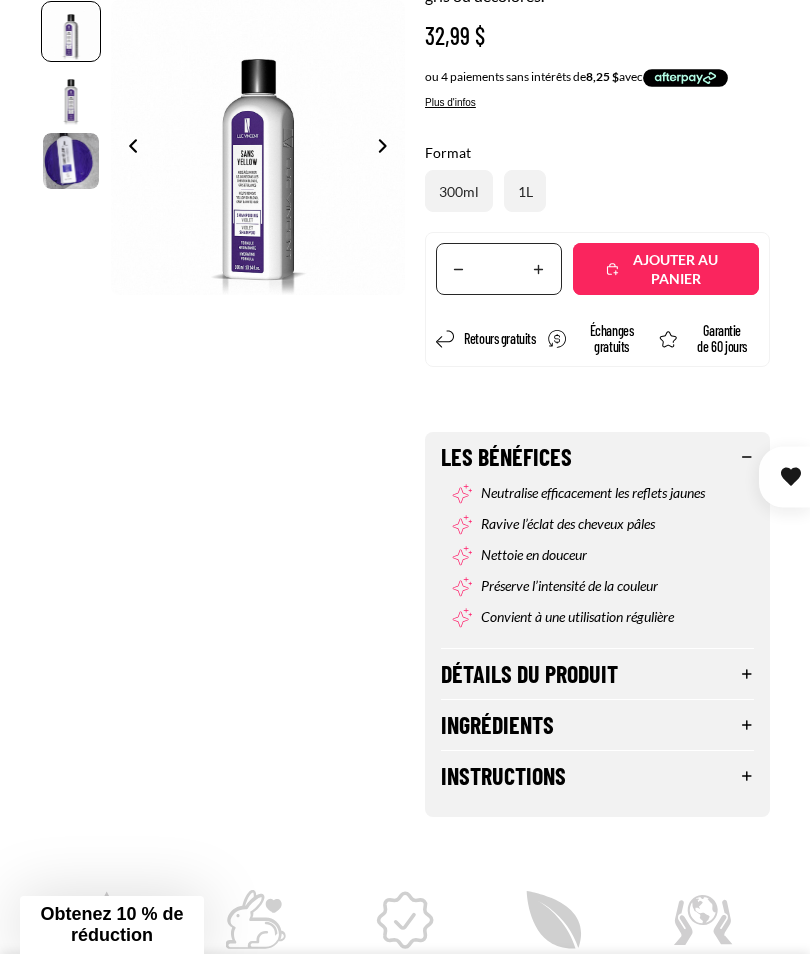 click on "Ingrédients" at bounding box center (597, 725) 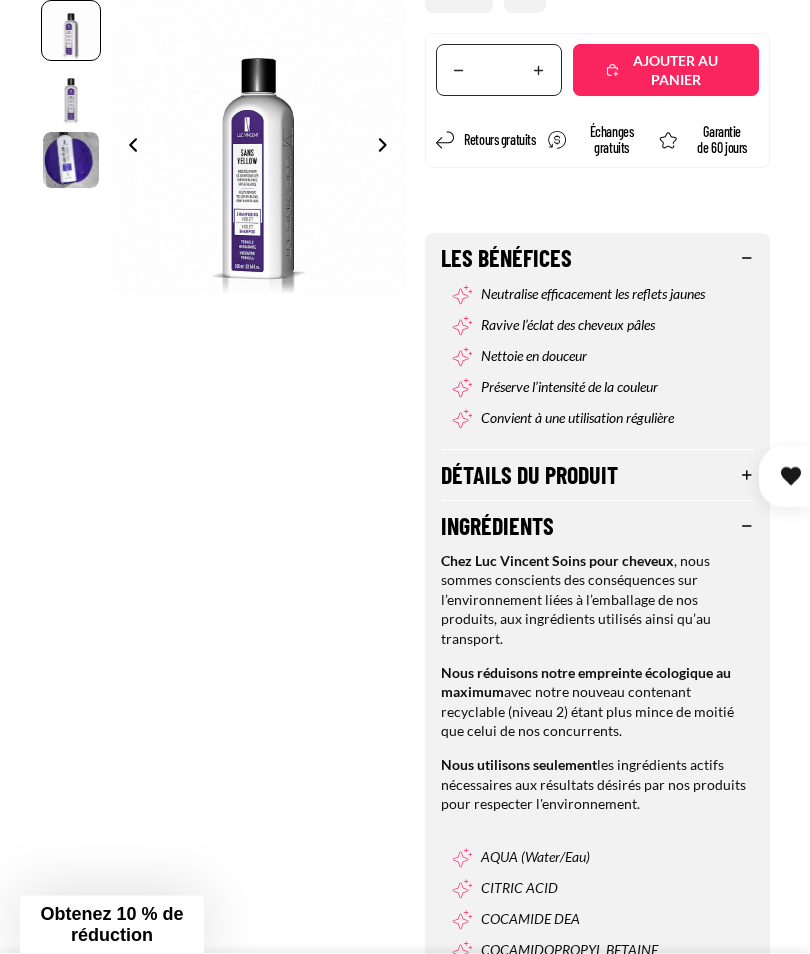 scroll, scrollTop: 732, scrollLeft: 0, axis: vertical 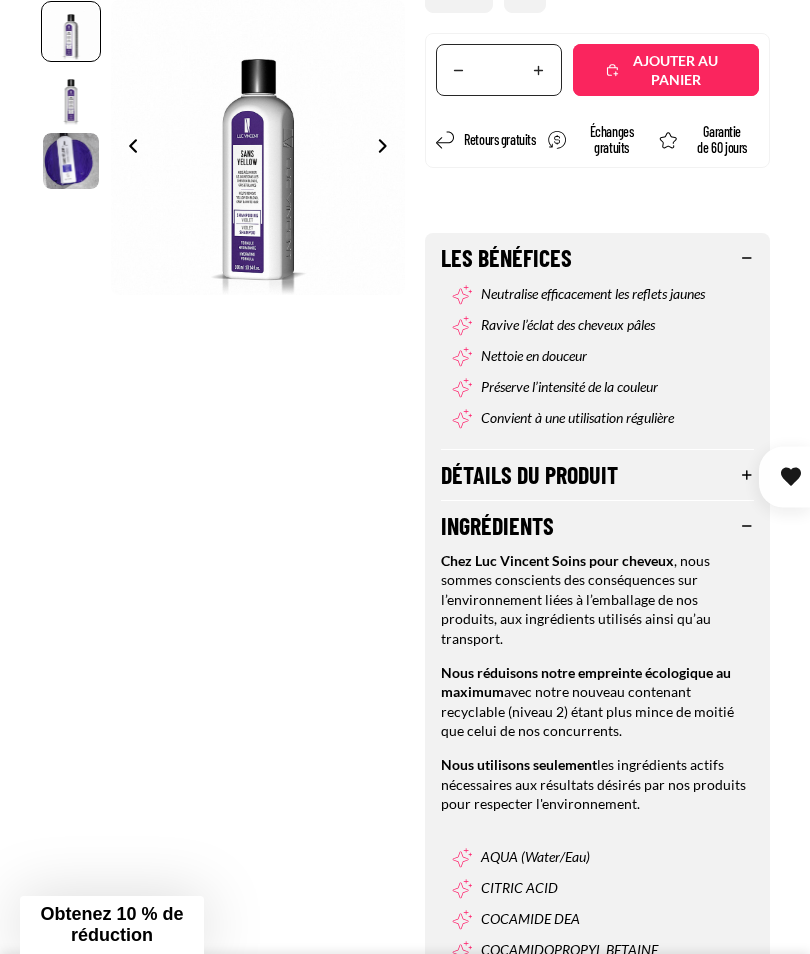 click on "Ingrédients" at bounding box center (597, 526) 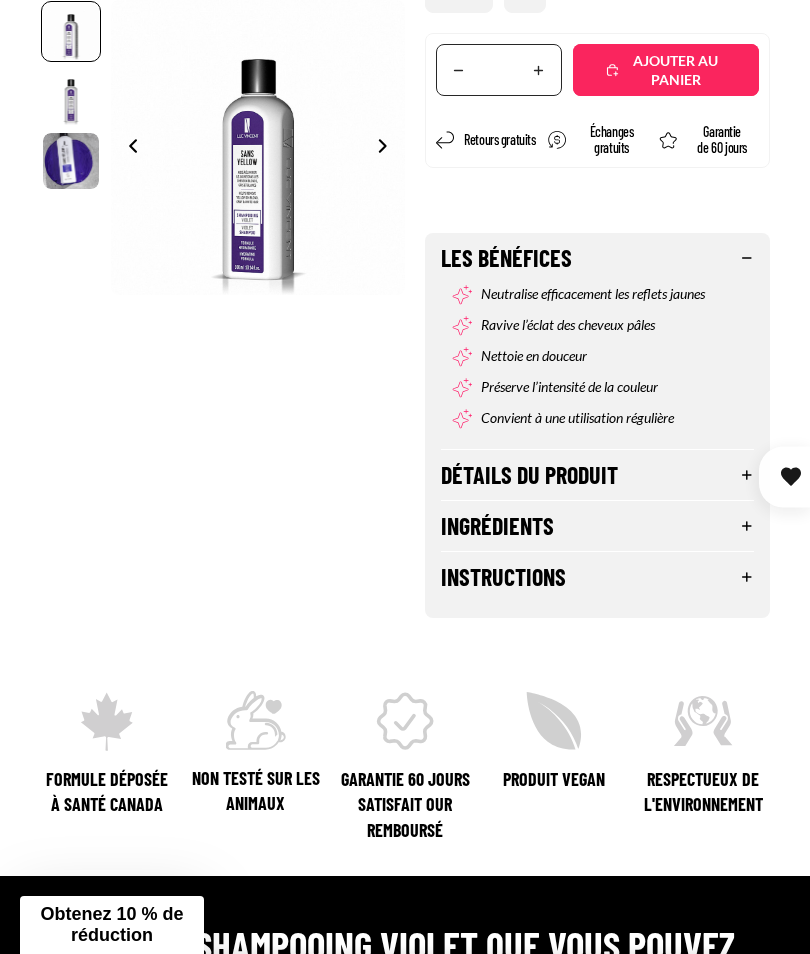 click on "Détails du produit" at bounding box center (597, 475) 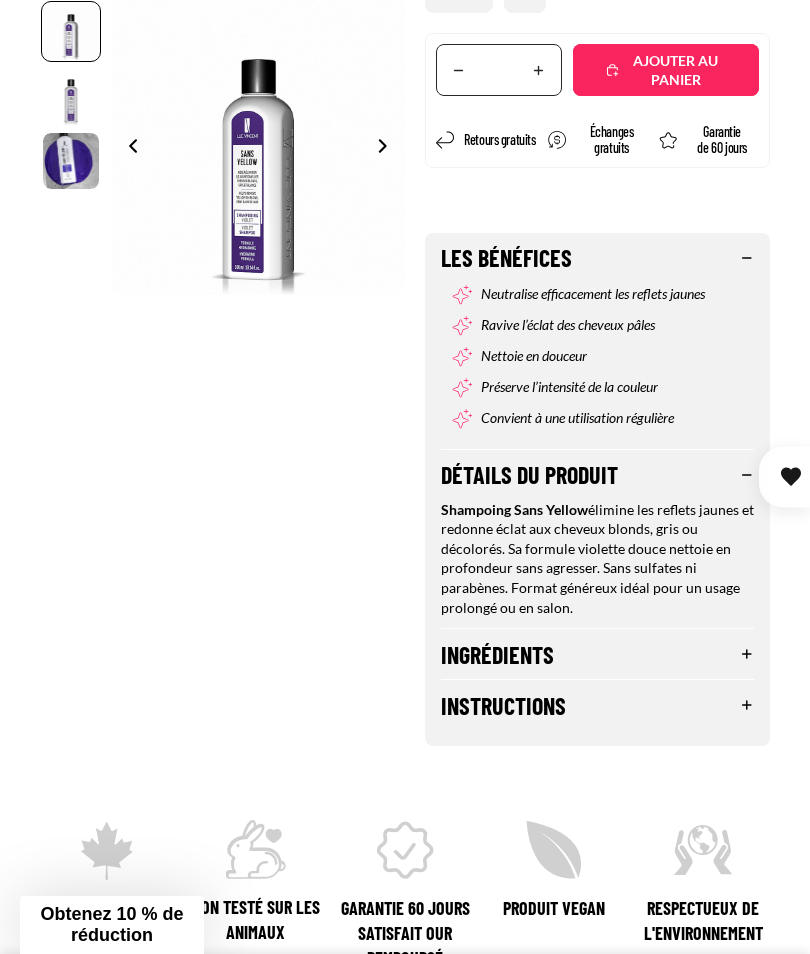 click on "1
2
3" at bounding box center [405, 109] 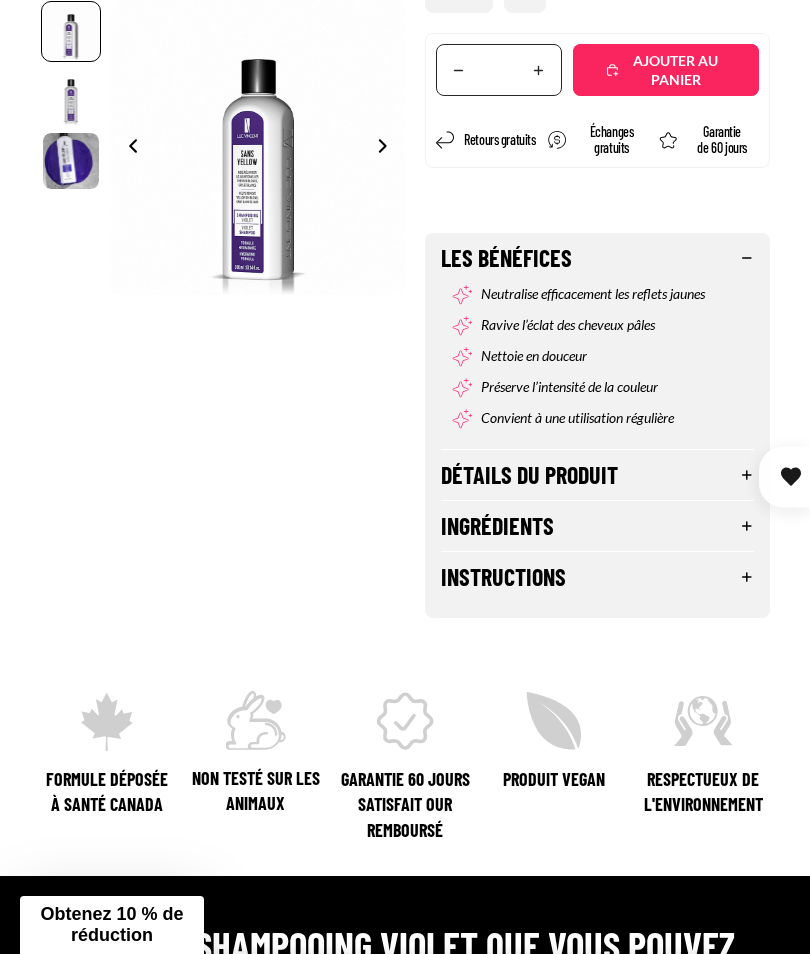 click on "Ingrédients" at bounding box center [597, 526] 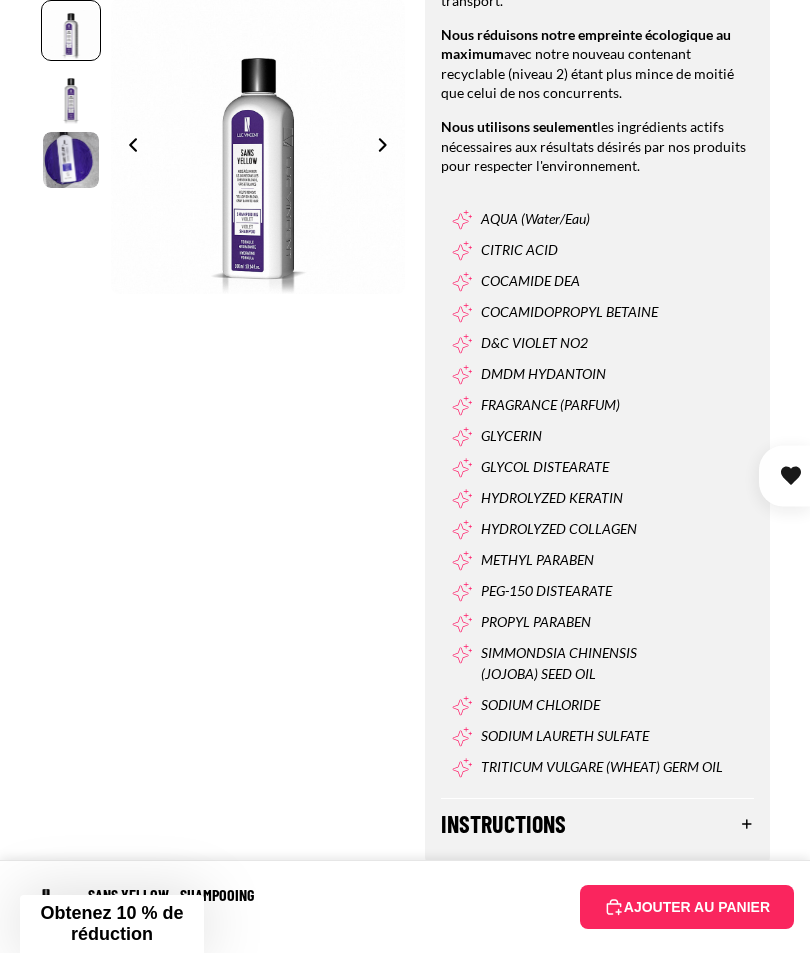 scroll, scrollTop: 1370, scrollLeft: 0, axis: vertical 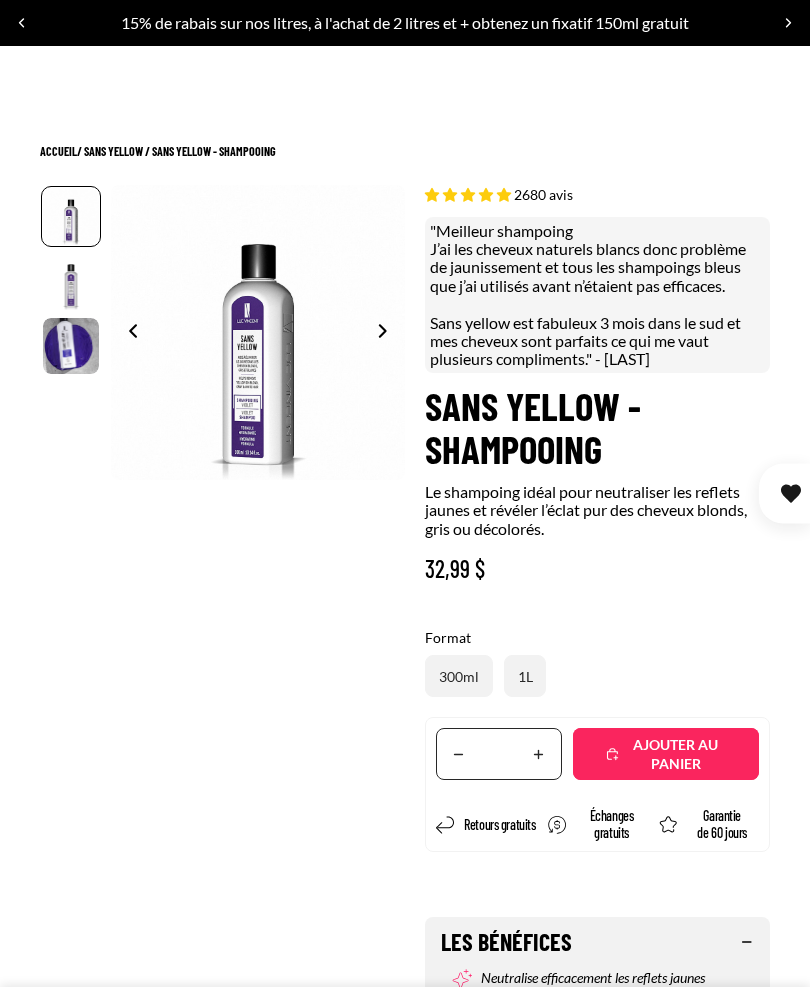select on "**********" 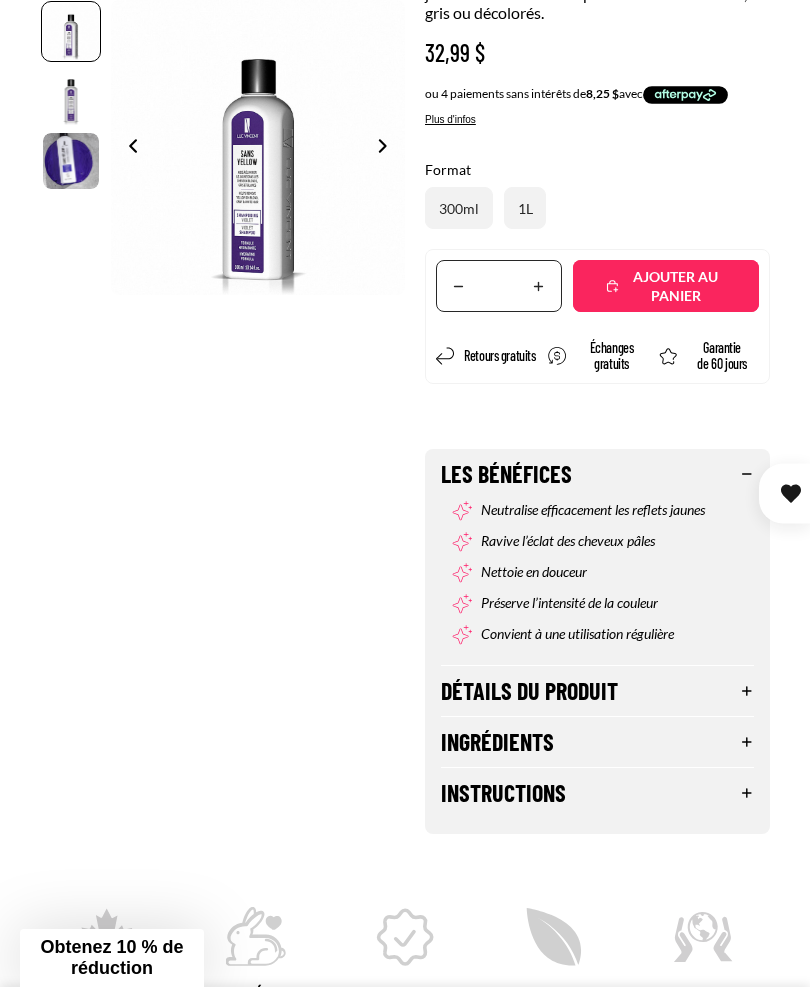 click on "Ingrédients" at bounding box center [597, 742] 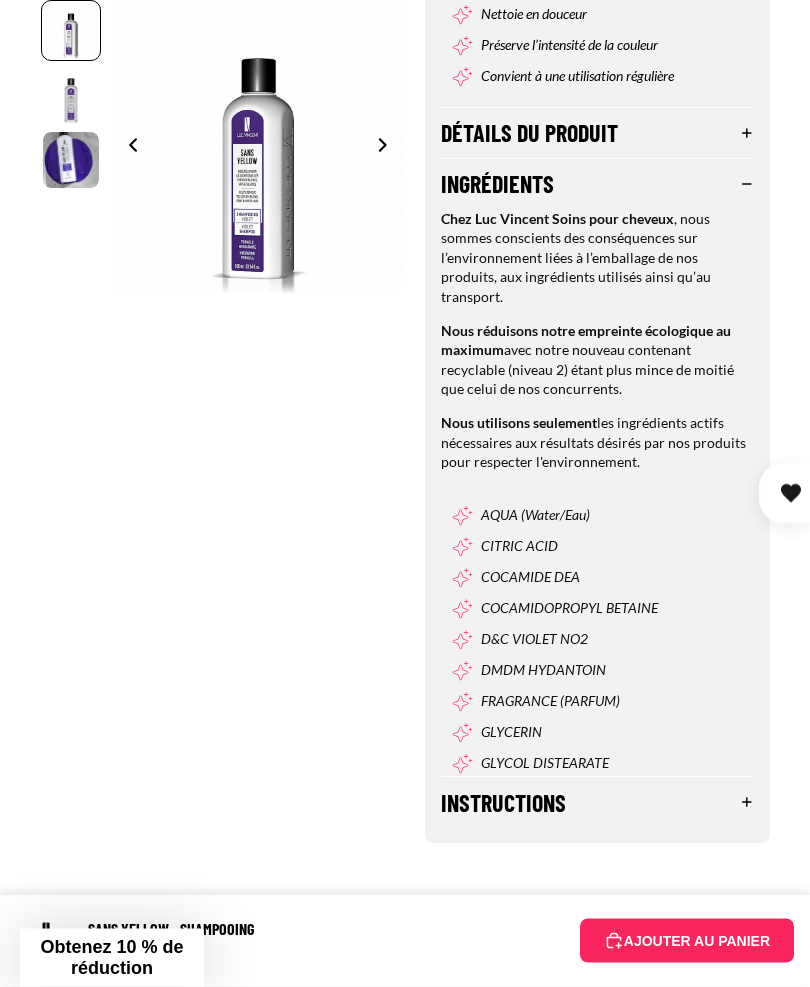 scroll, scrollTop: 1076, scrollLeft: 0, axis: vertical 